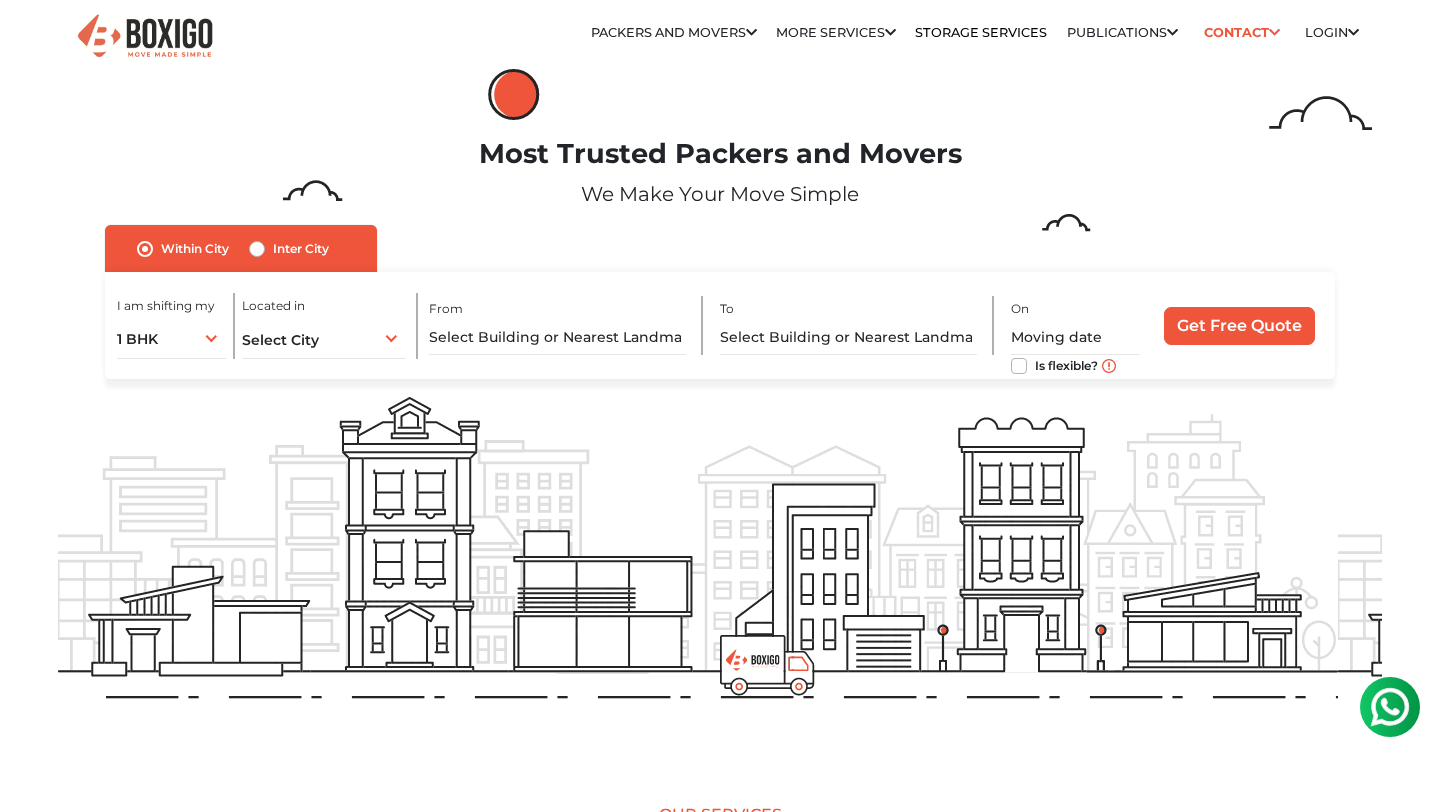 scroll, scrollTop: 0, scrollLeft: 0, axis: both 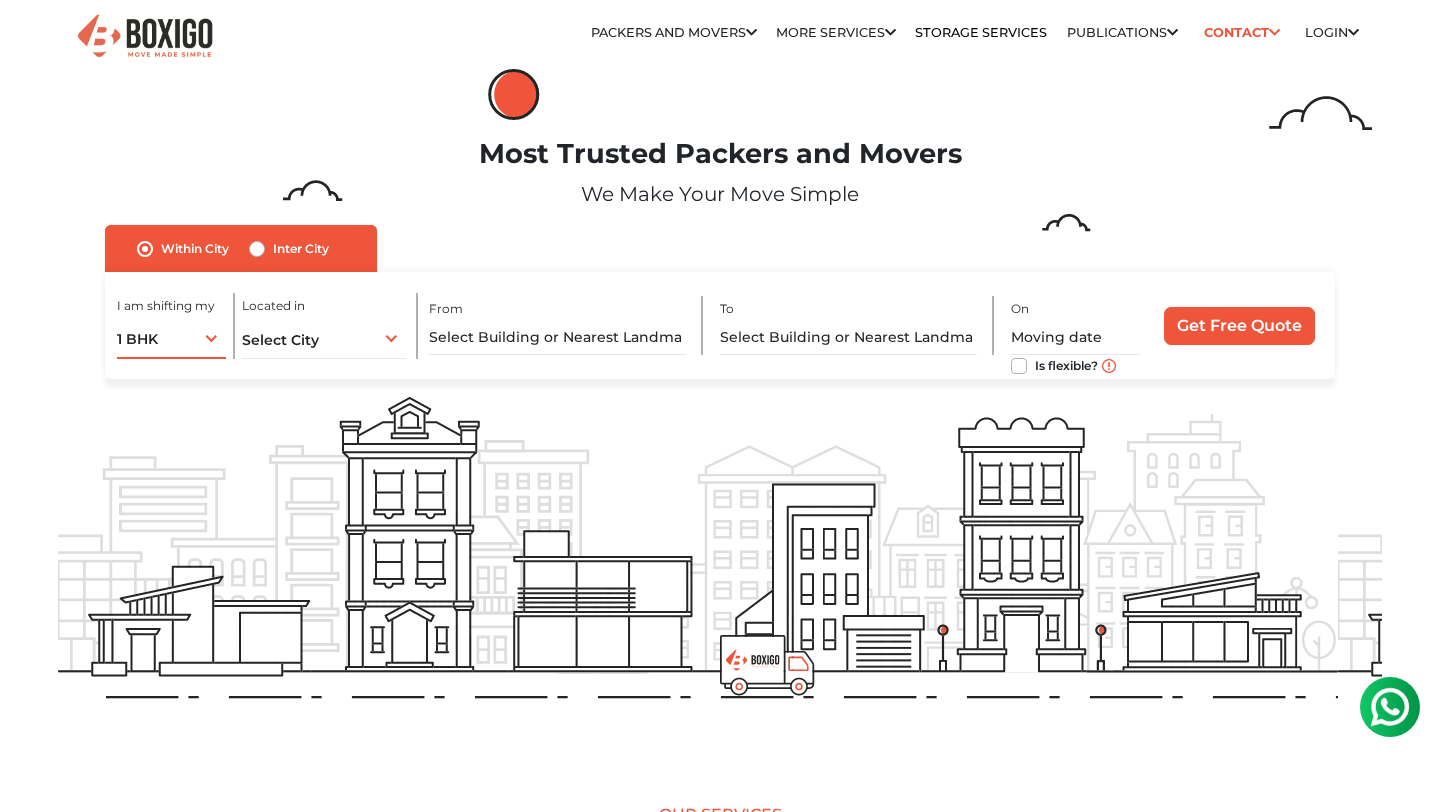 click on "1 BHK  1 BHK  2 BHK  3 BHK  3 + BHK  FEW ITEMS" at bounding box center (171, 338) 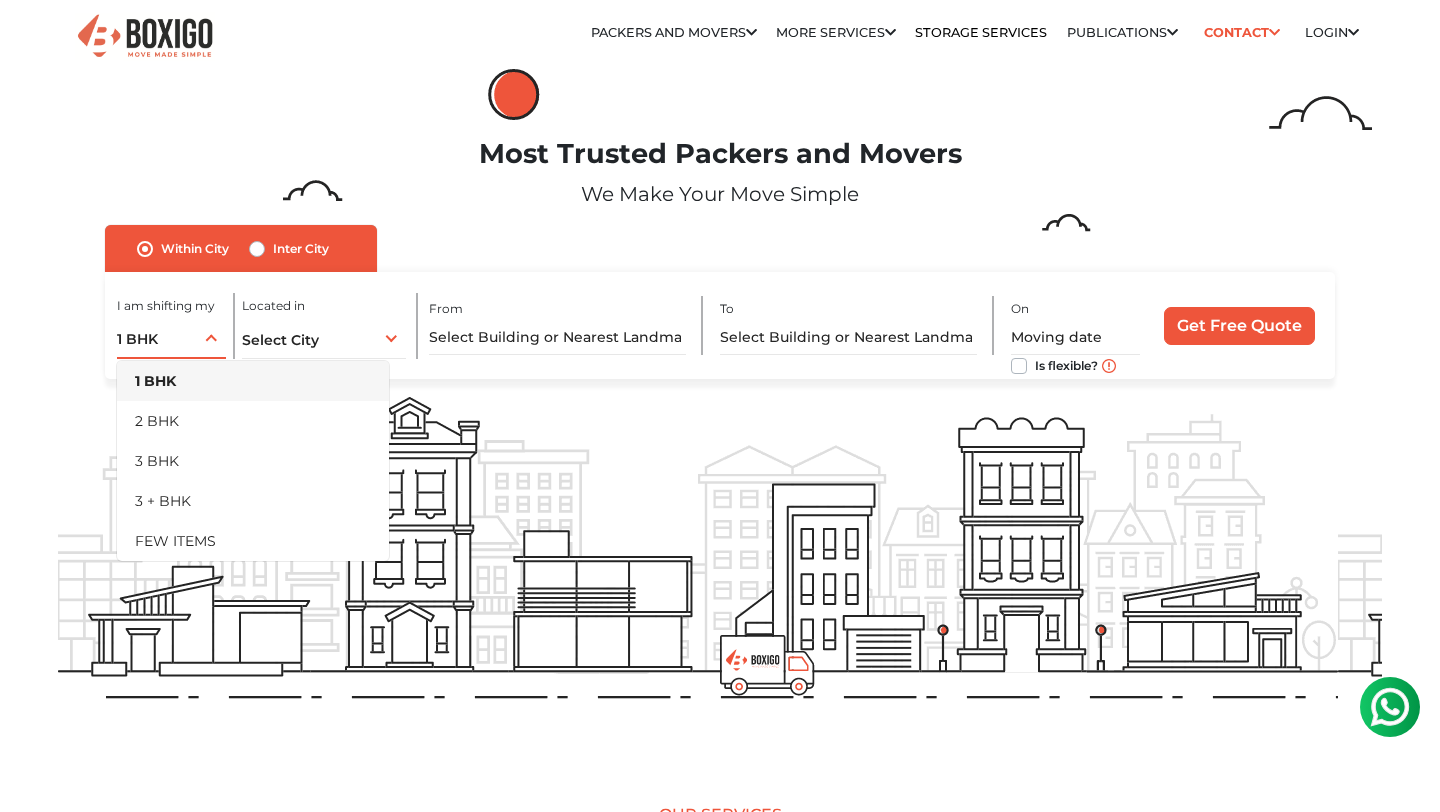 scroll, scrollTop: 0, scrollLeft: 0, axis: both 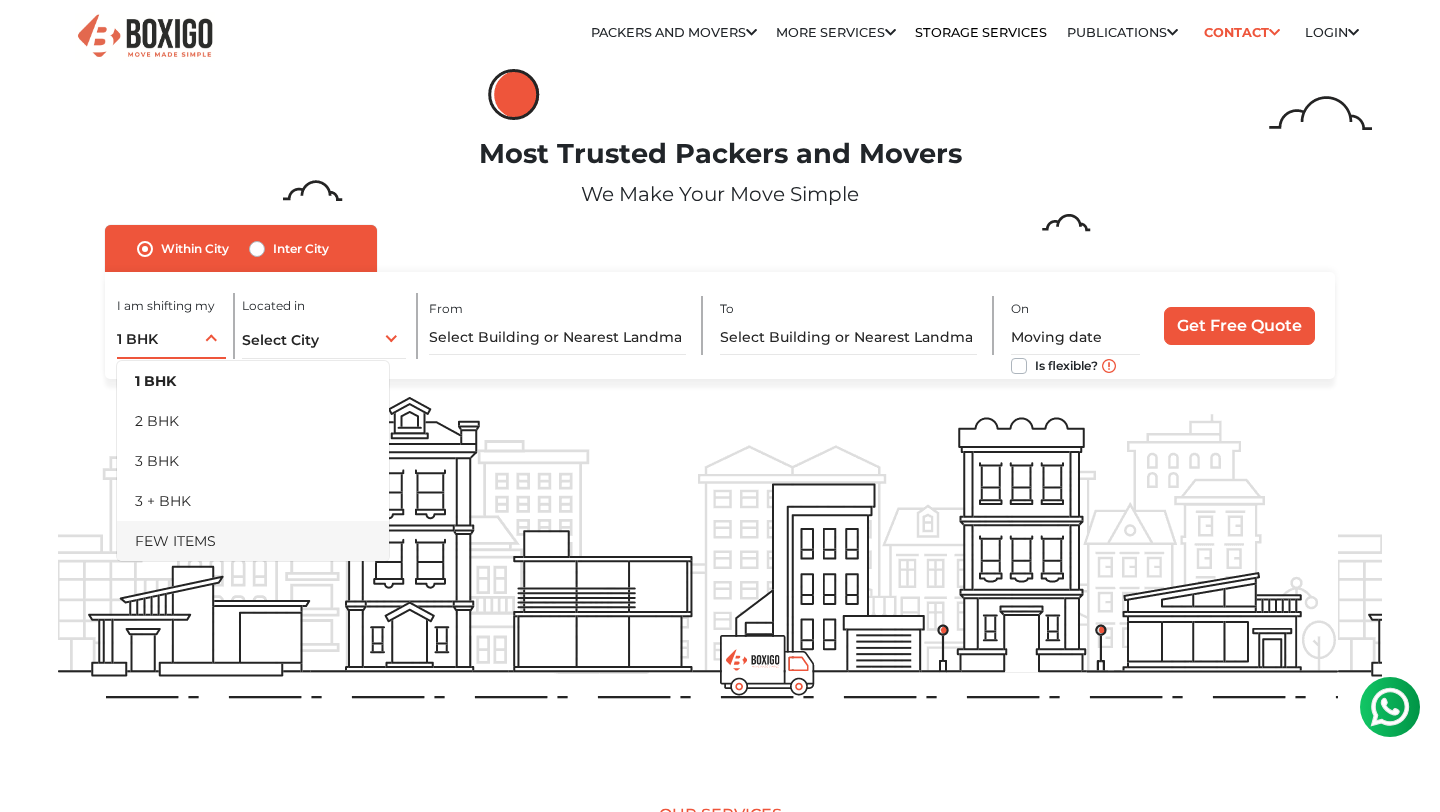 click on "FEW ITEMS" at bounding box center [253, 541] 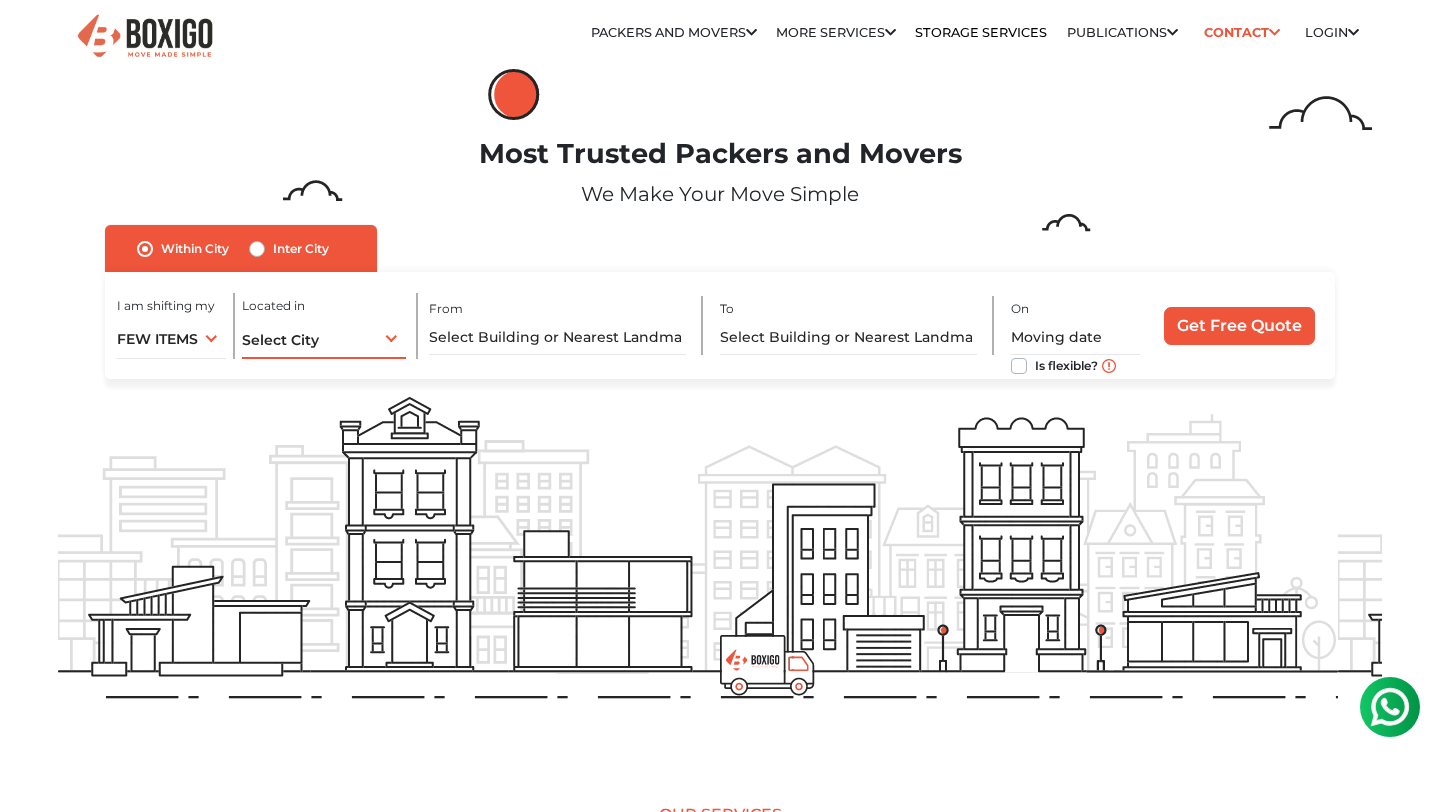 click on "Select City" at bounding box center (280, 340) 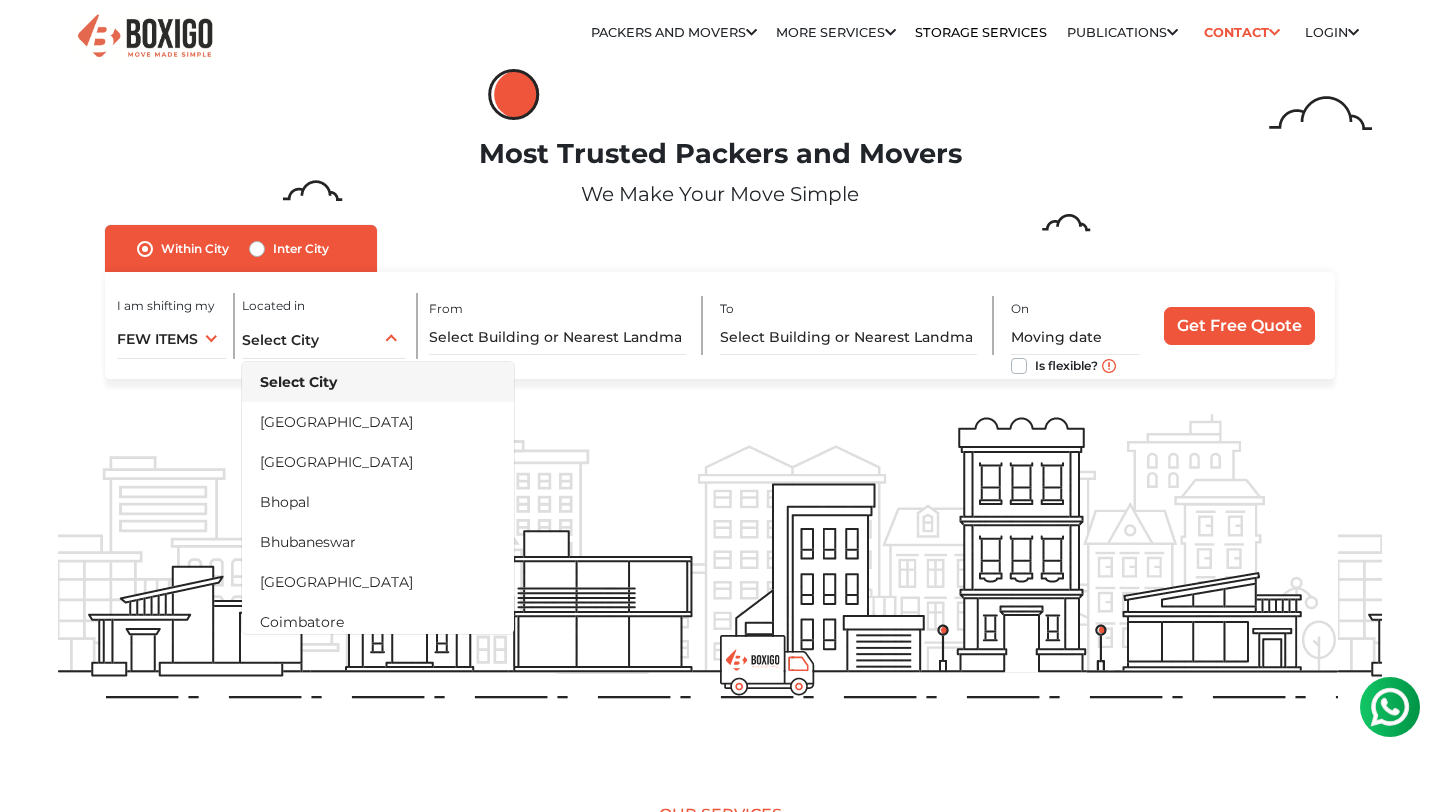 click on "Inter City" at bounding box center [301, 249] 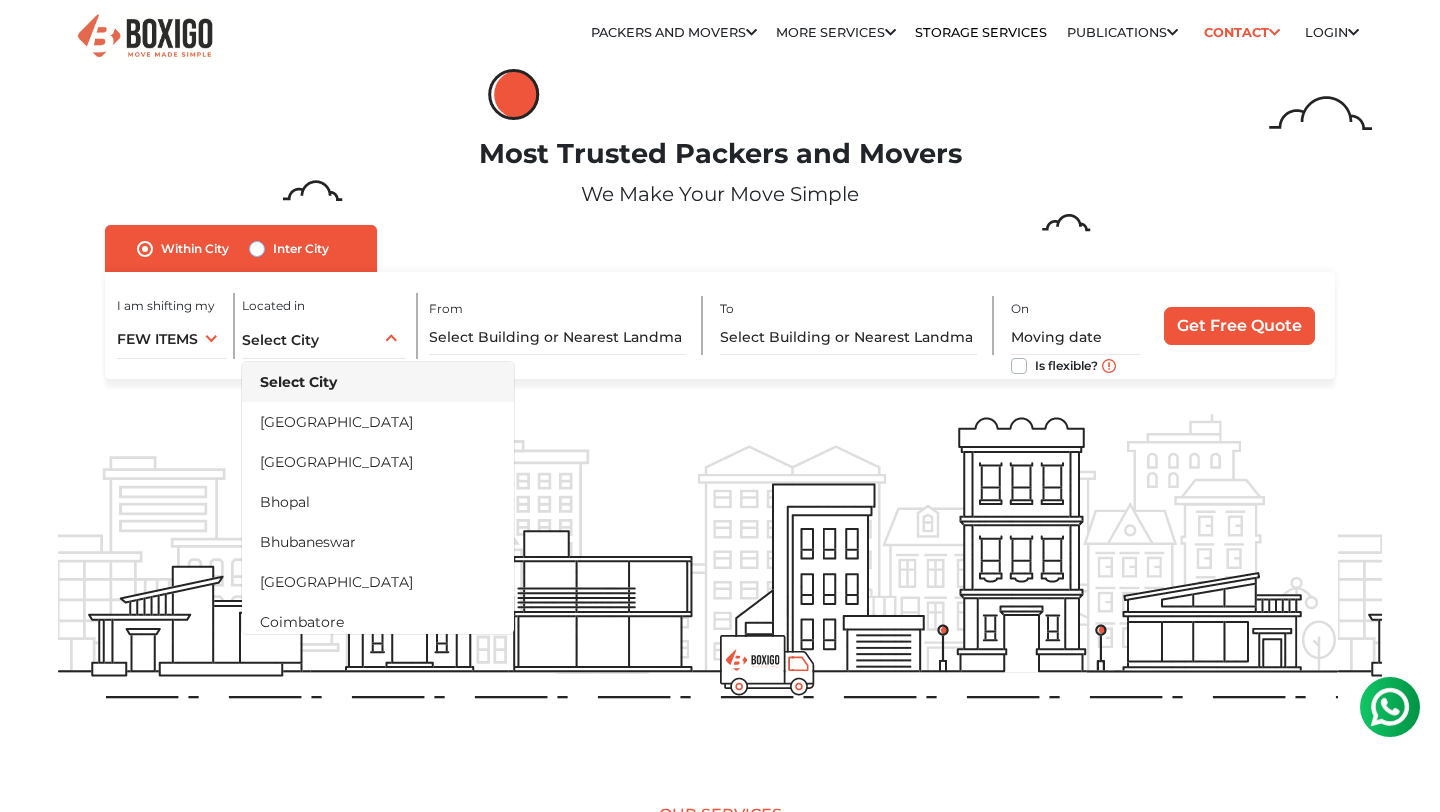 click on "Inter City" at bounding box center [257, 247] 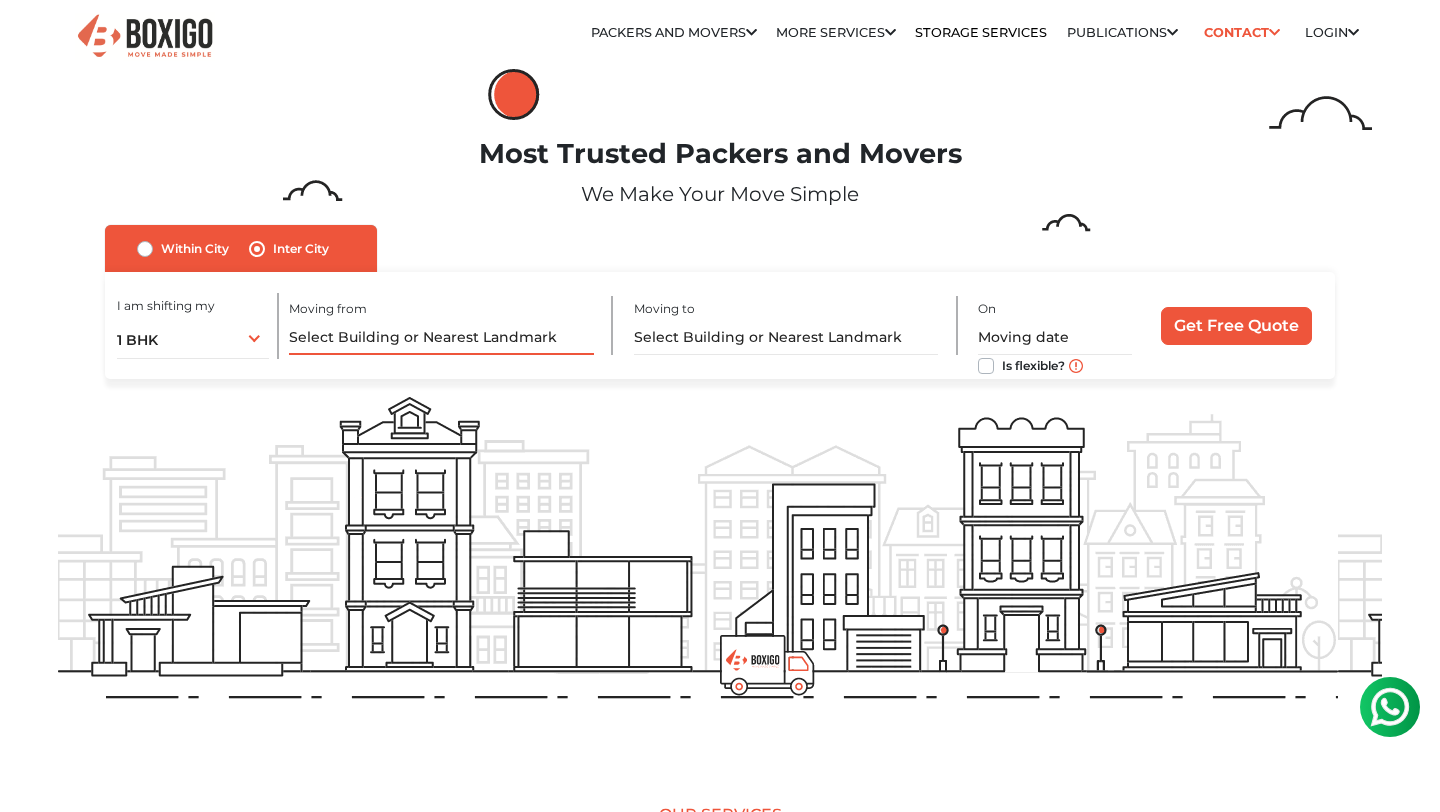 click at bounding box center [441, 337] 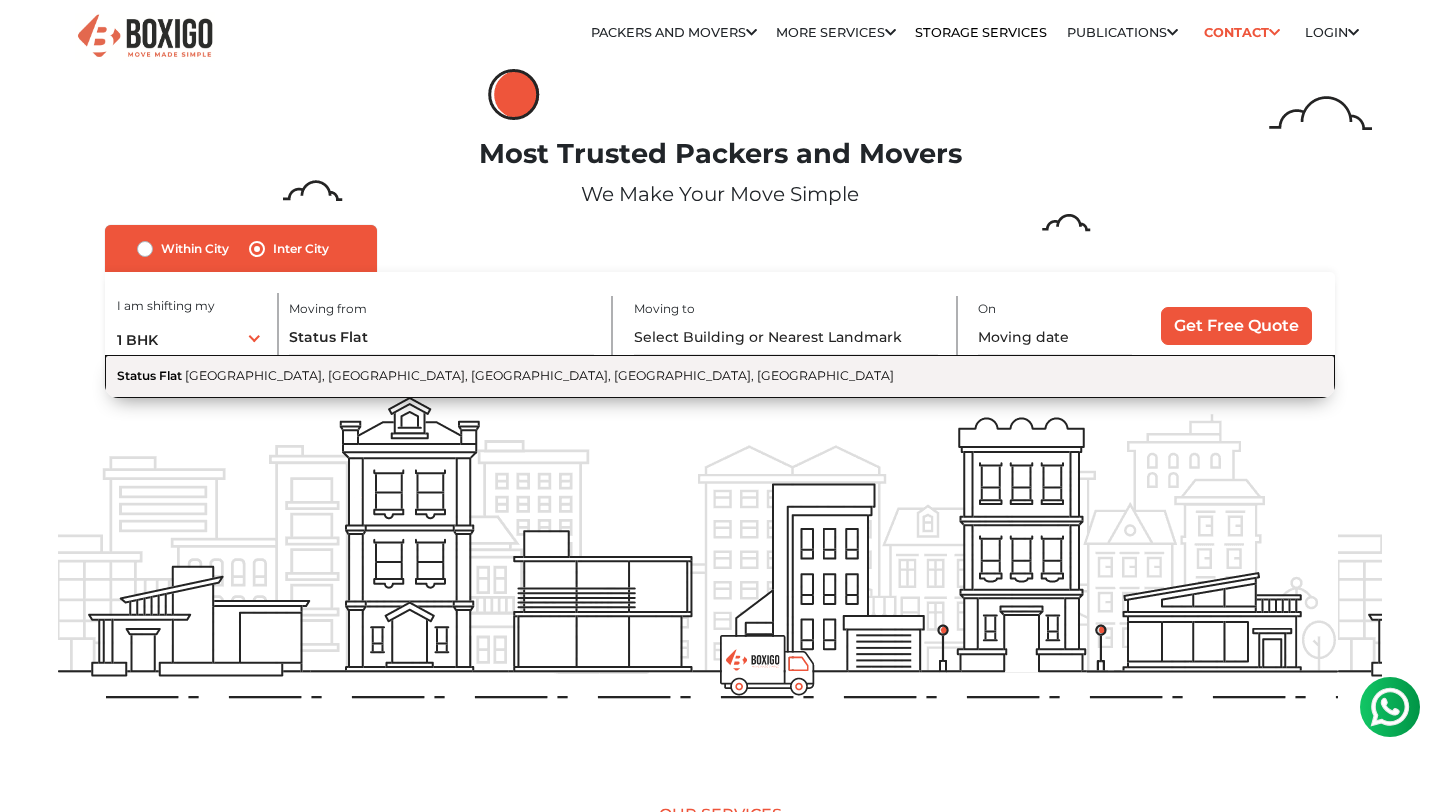 click on "Vidyutnagar Colony, IOC Nagar, Akota, Vadodara, Gujarat" at bounding box center (539, 375) 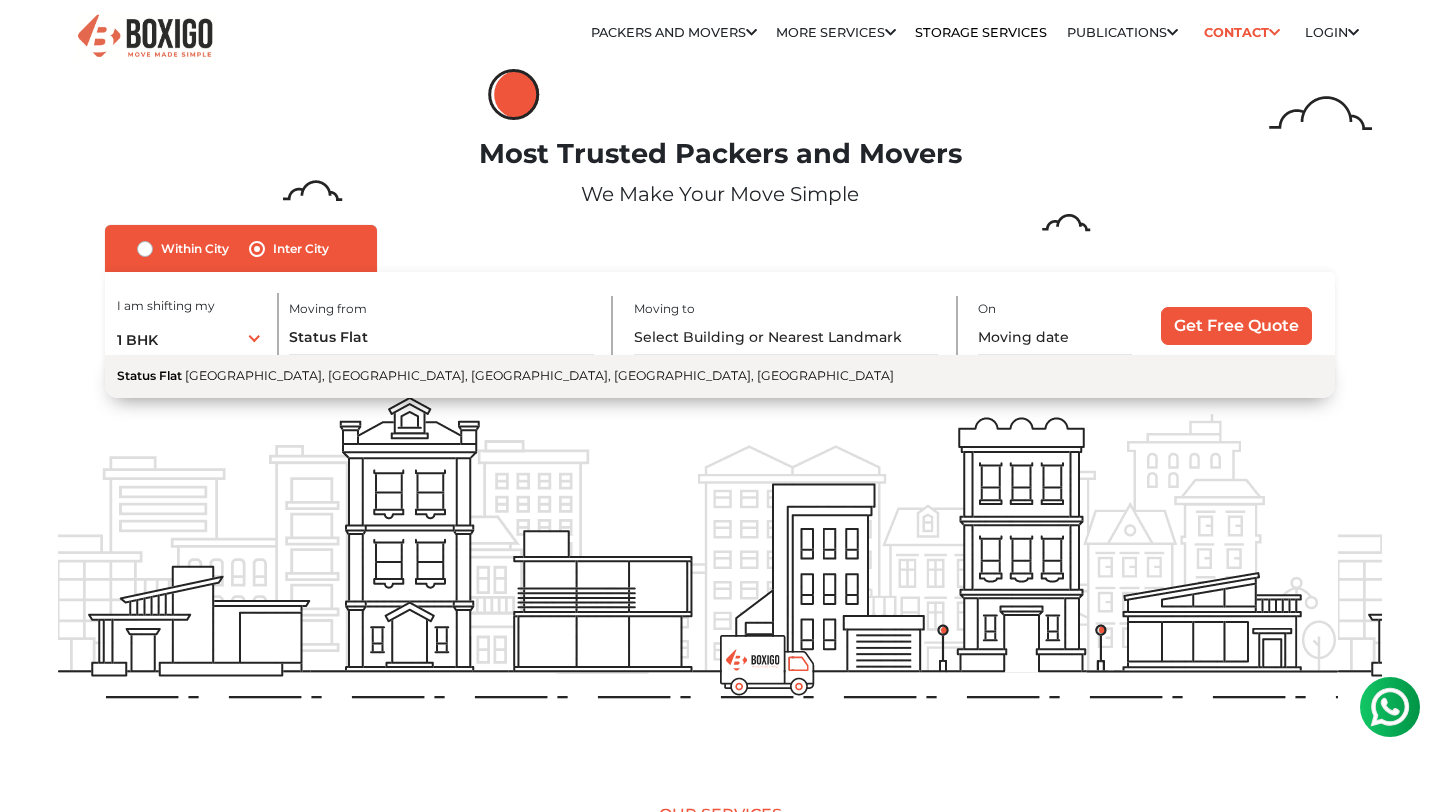 type on "Status Flat, [GEOGRAPHIC_DATA], [GEOGRAPHIC_DATA], [GEOGRAPHIC_DATA], [GEOGRAPHIC_DATA], [GEOGRAPHIC_DATA]" 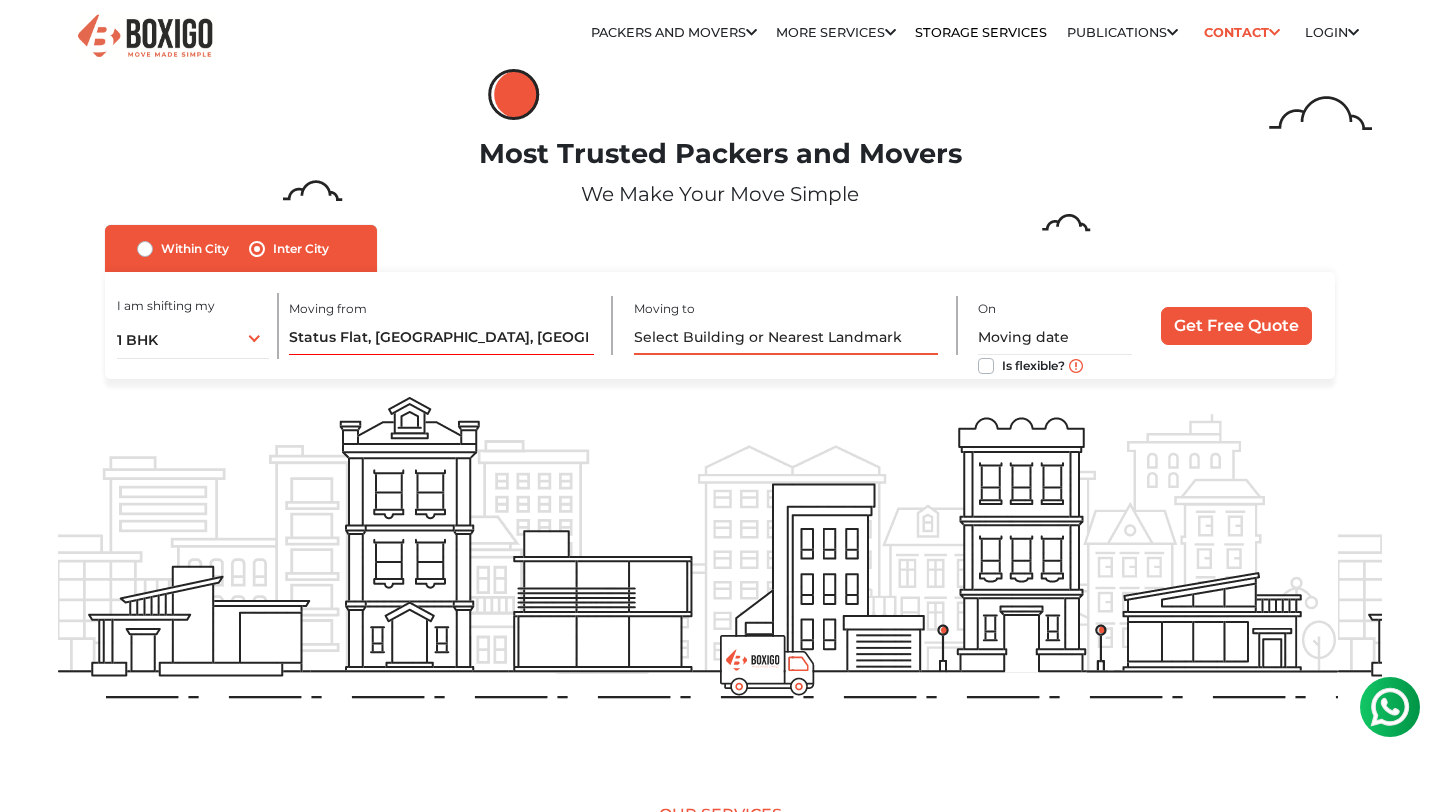 click at bounding box center (786, 337) 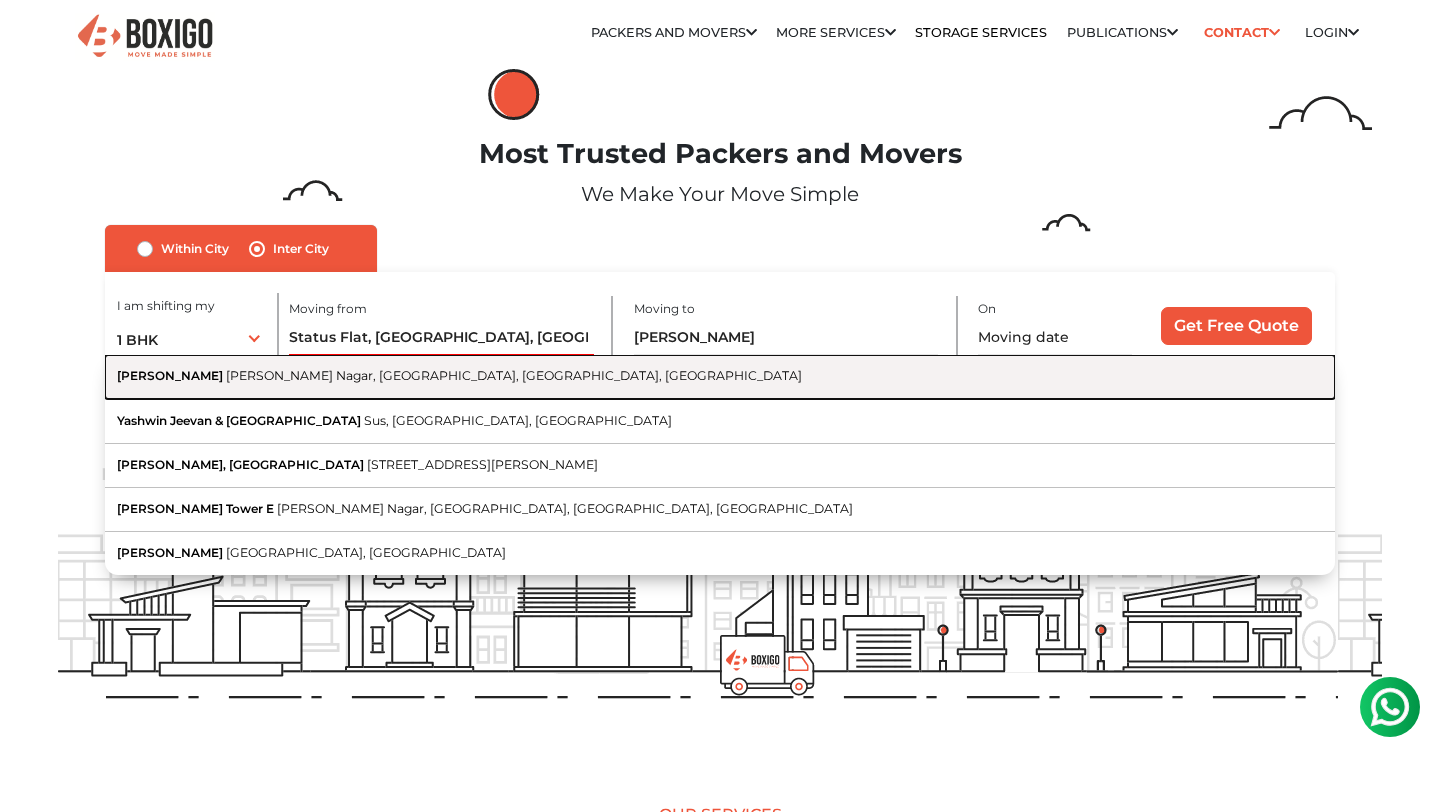 click on "Yashwin Orizzonte
Vitthal Nagar, Kharadi, Pune, Maharashtra" at bounding box center (720, 377) 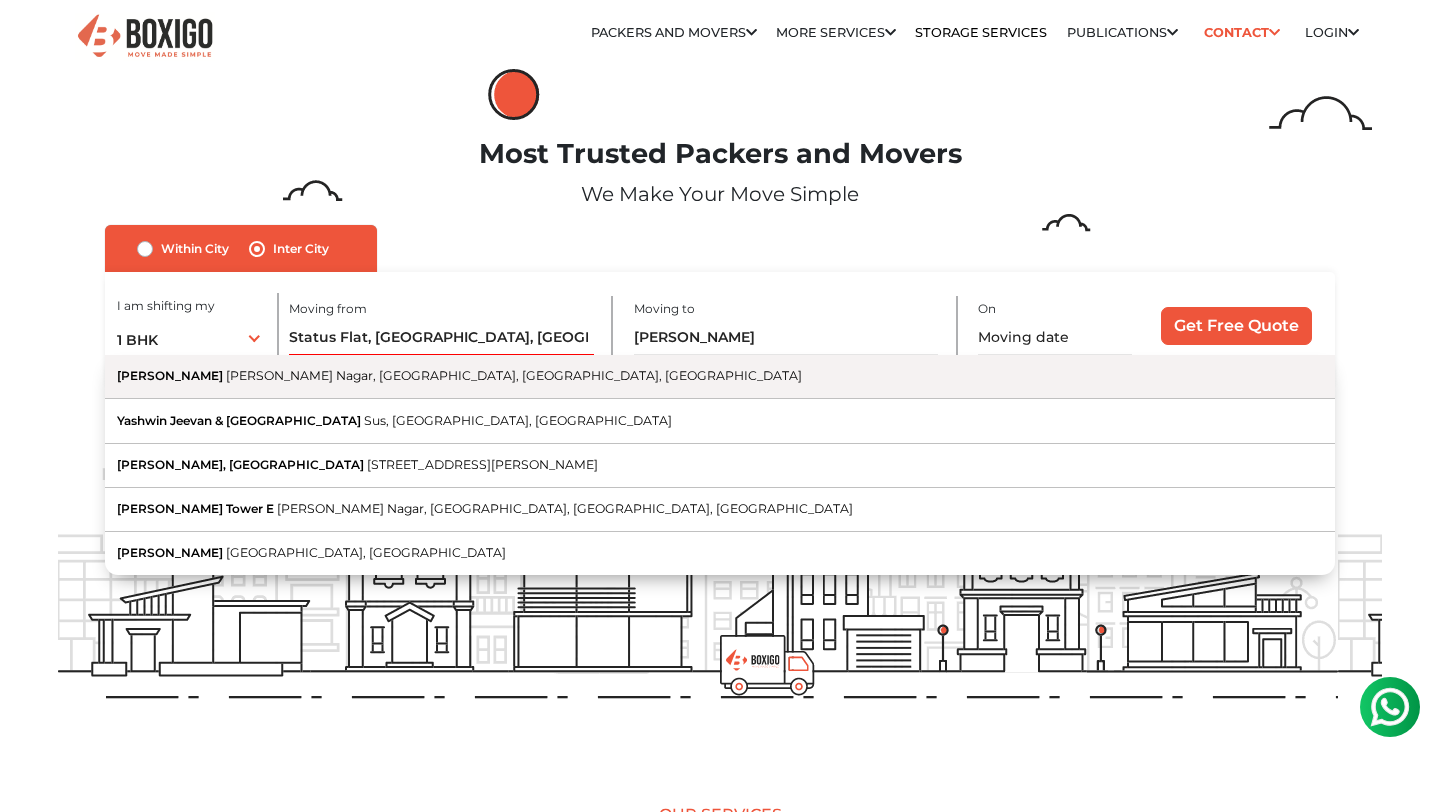 type on "[PERSON_NAME], [PERSON_NAME][GEOGRAPHIC_DATA], [GEOGRAPHIC_DATA], [GEOGRAPHIC_DATA], [GEOGRAPHIC_DATA]" 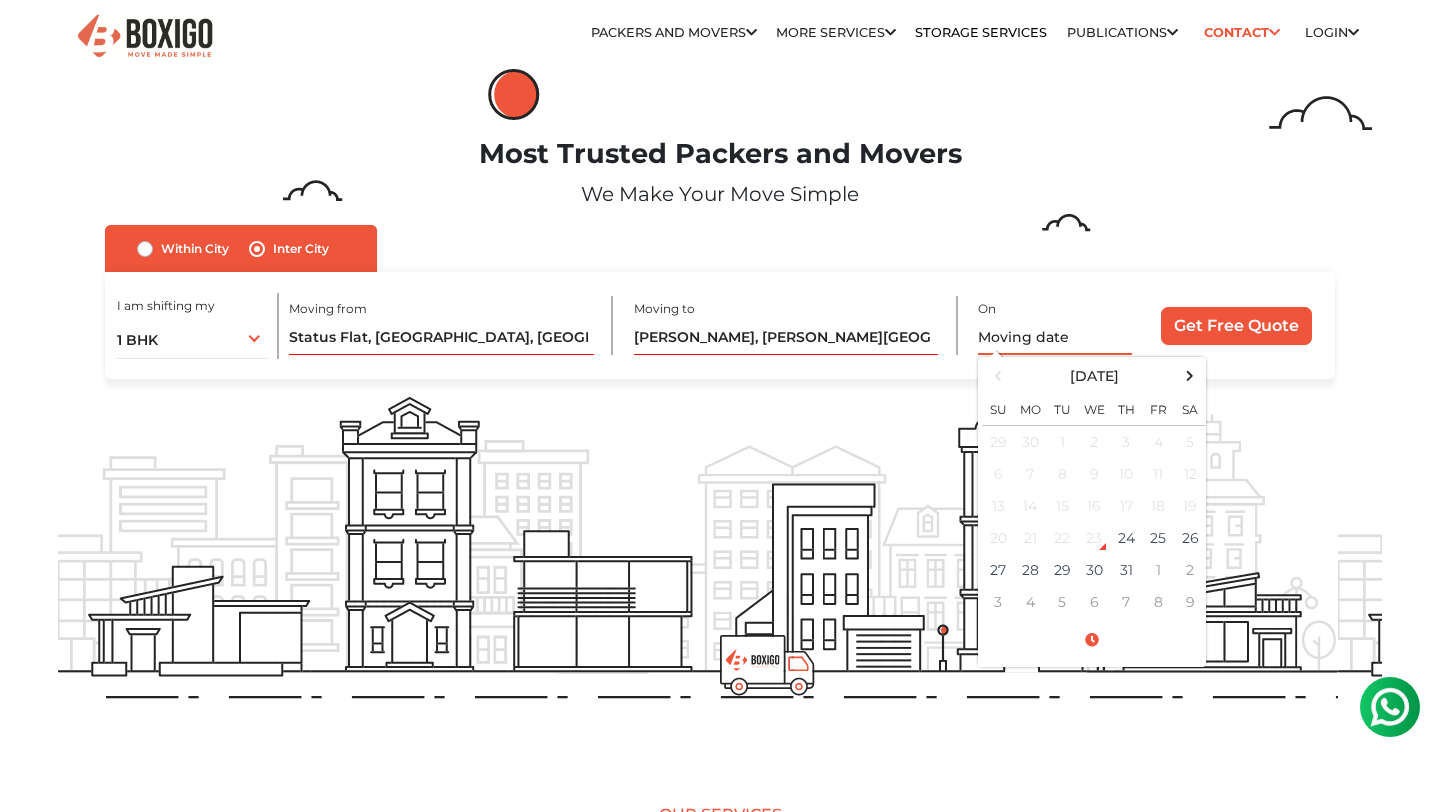 click at bounding box center [1054, 337] 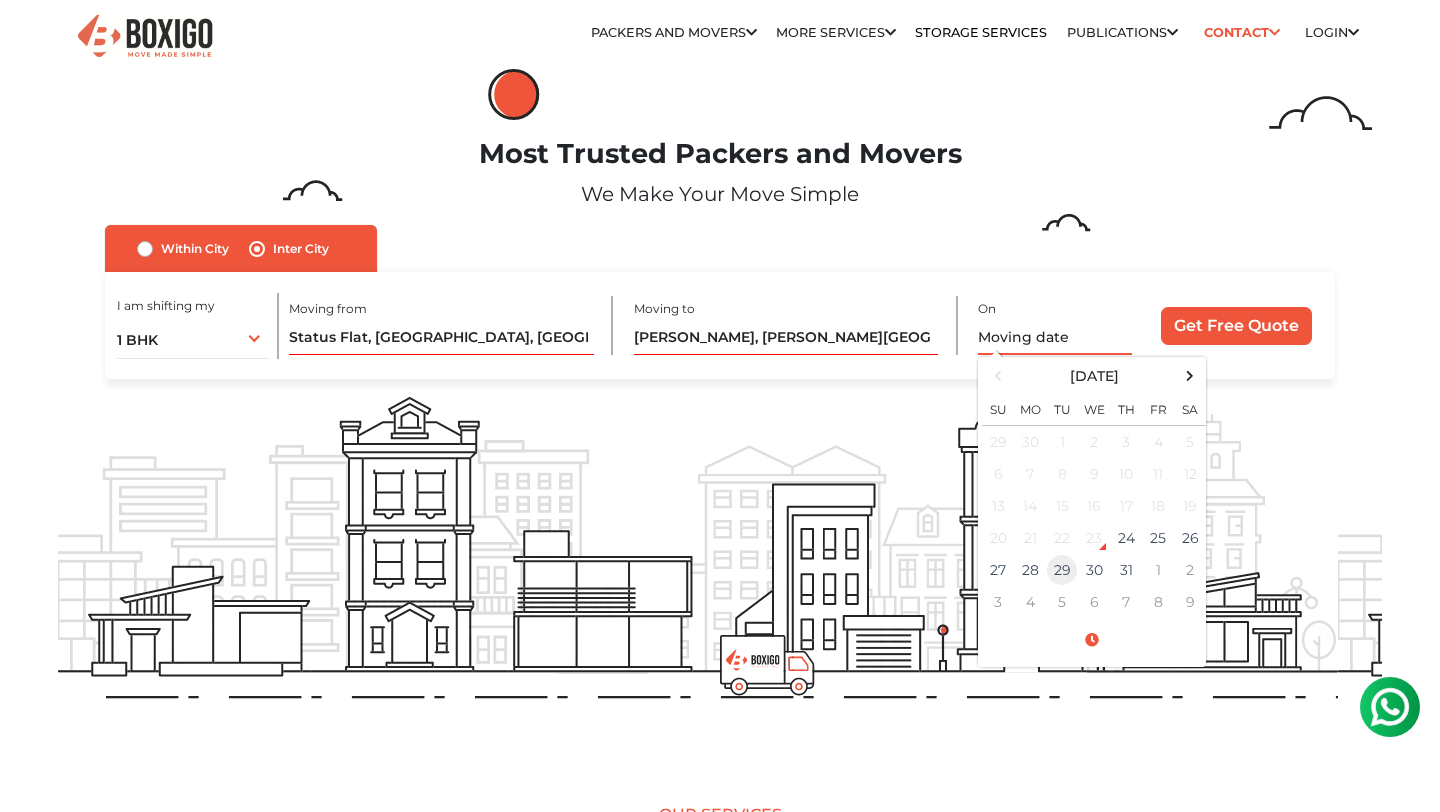 click on "29" at bounding box center (1062, 570) 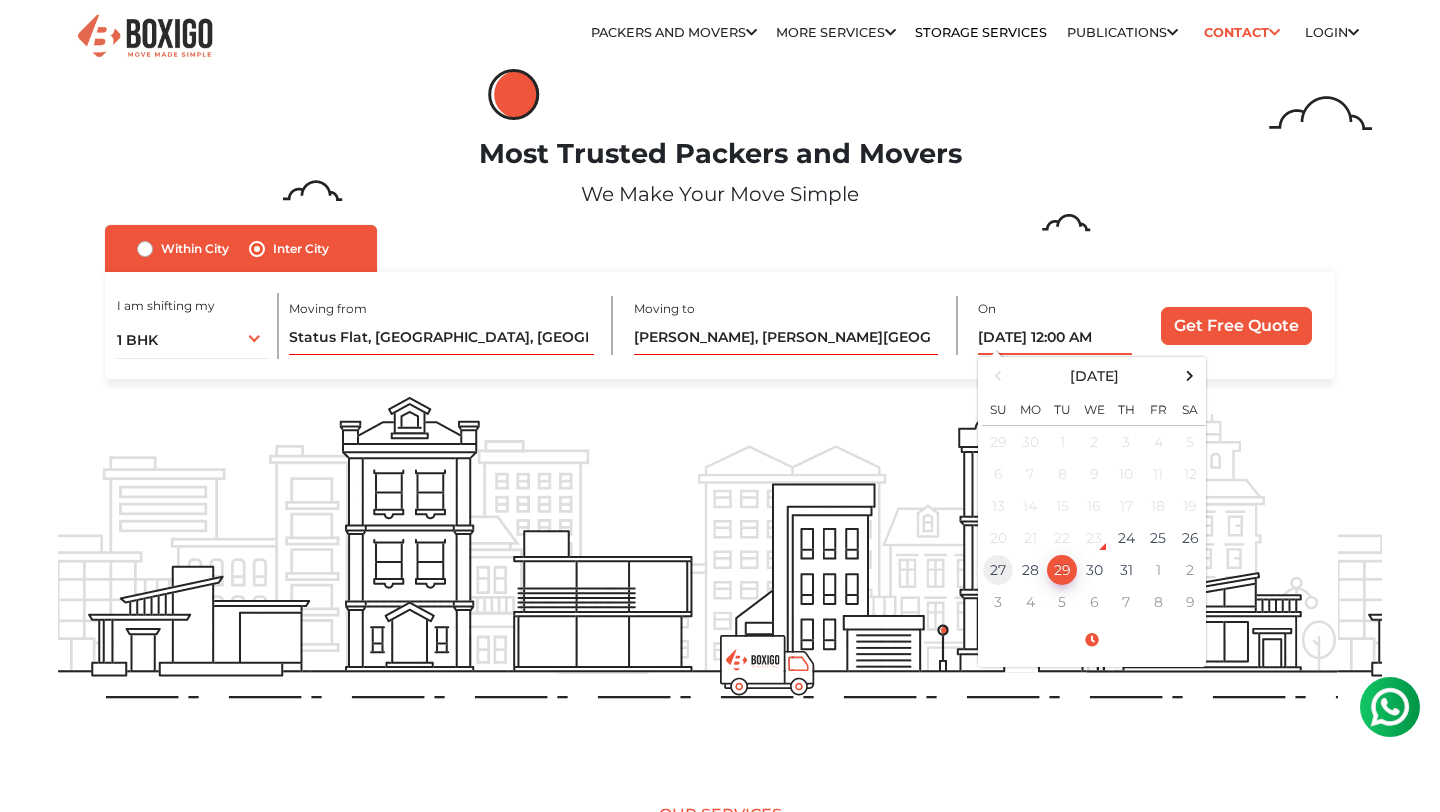 click on "27" at bounding box center [998, 570] 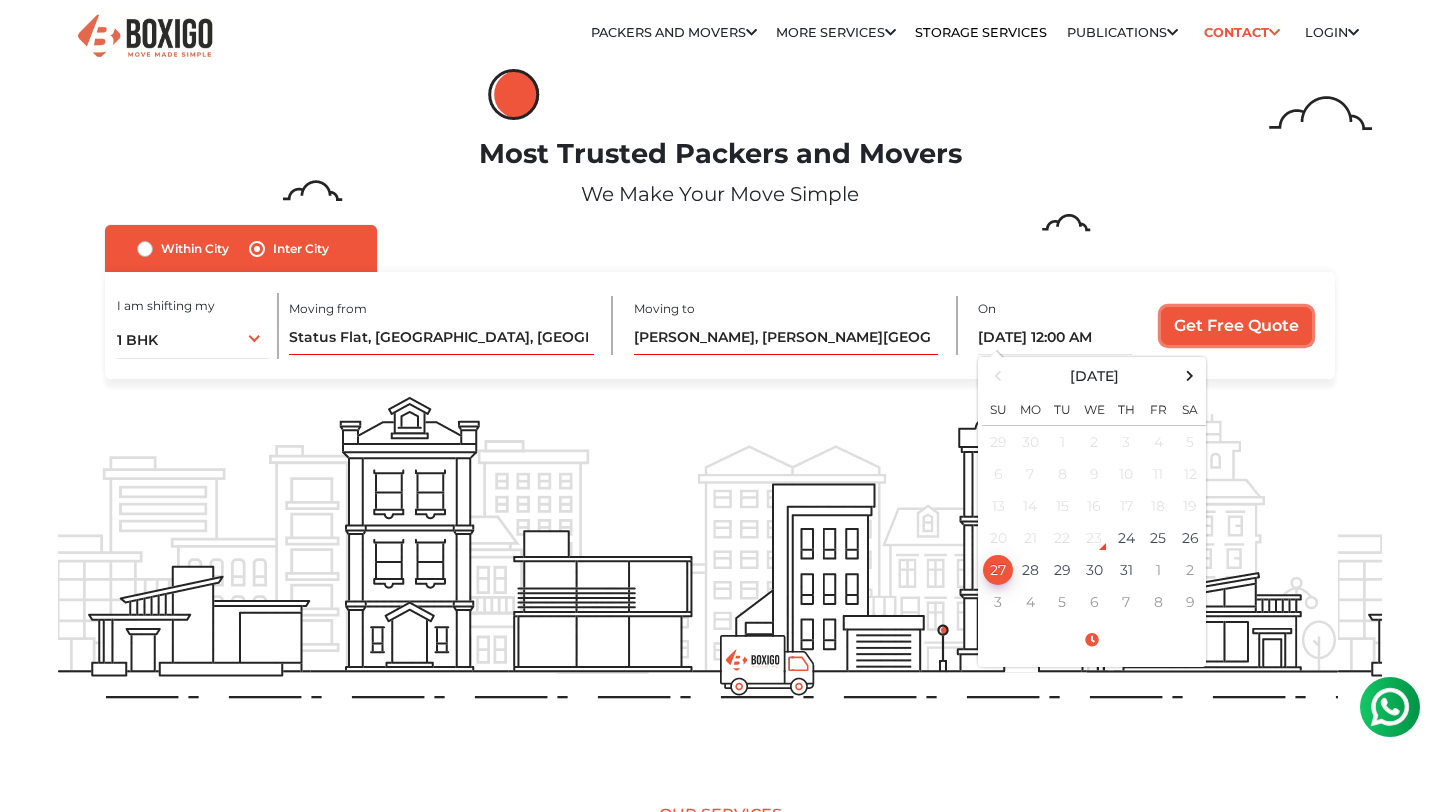 click on "Get Free Quote" at bounding box center (1236, 326) 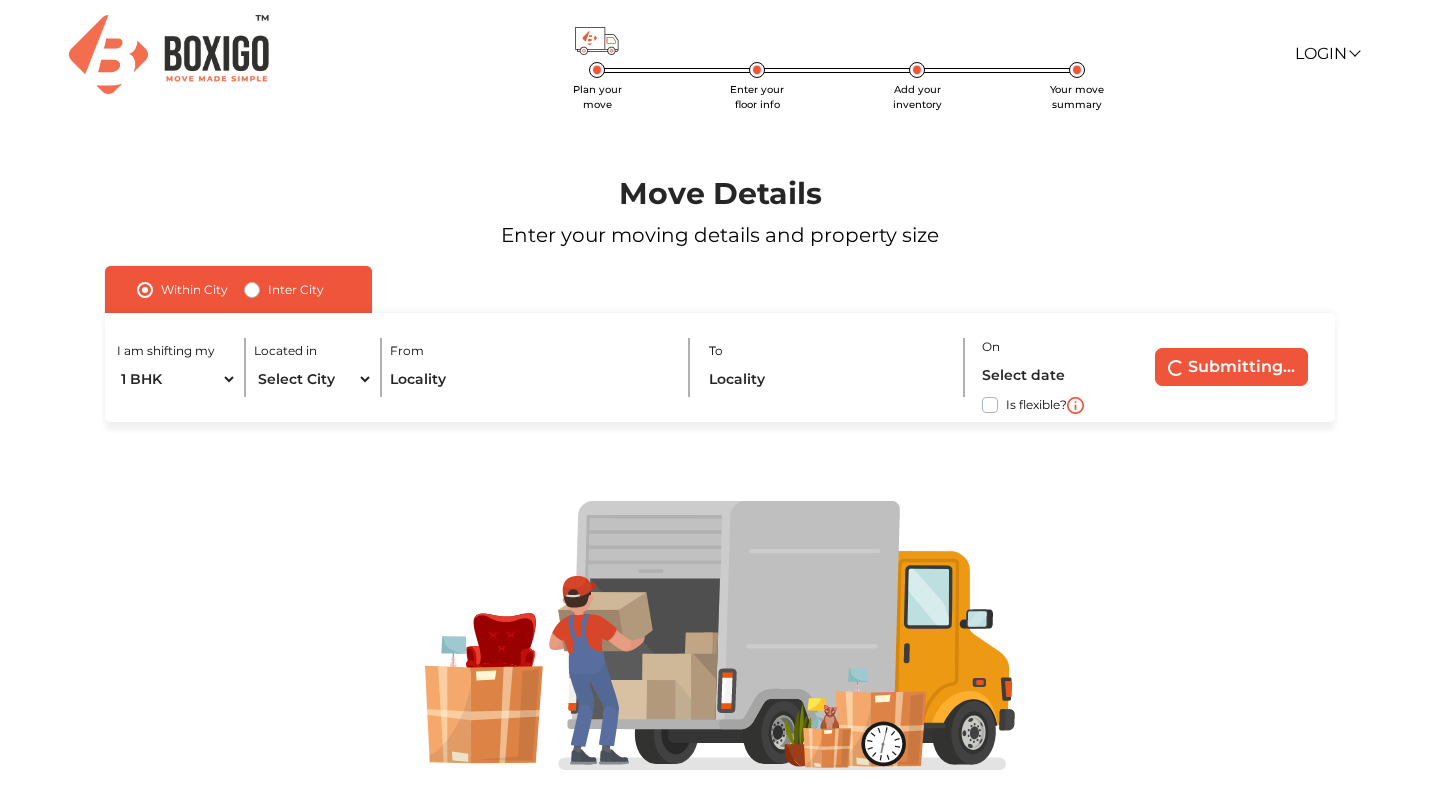 scroll, scrollTop: 0, scrollLeft: 0, axis: both 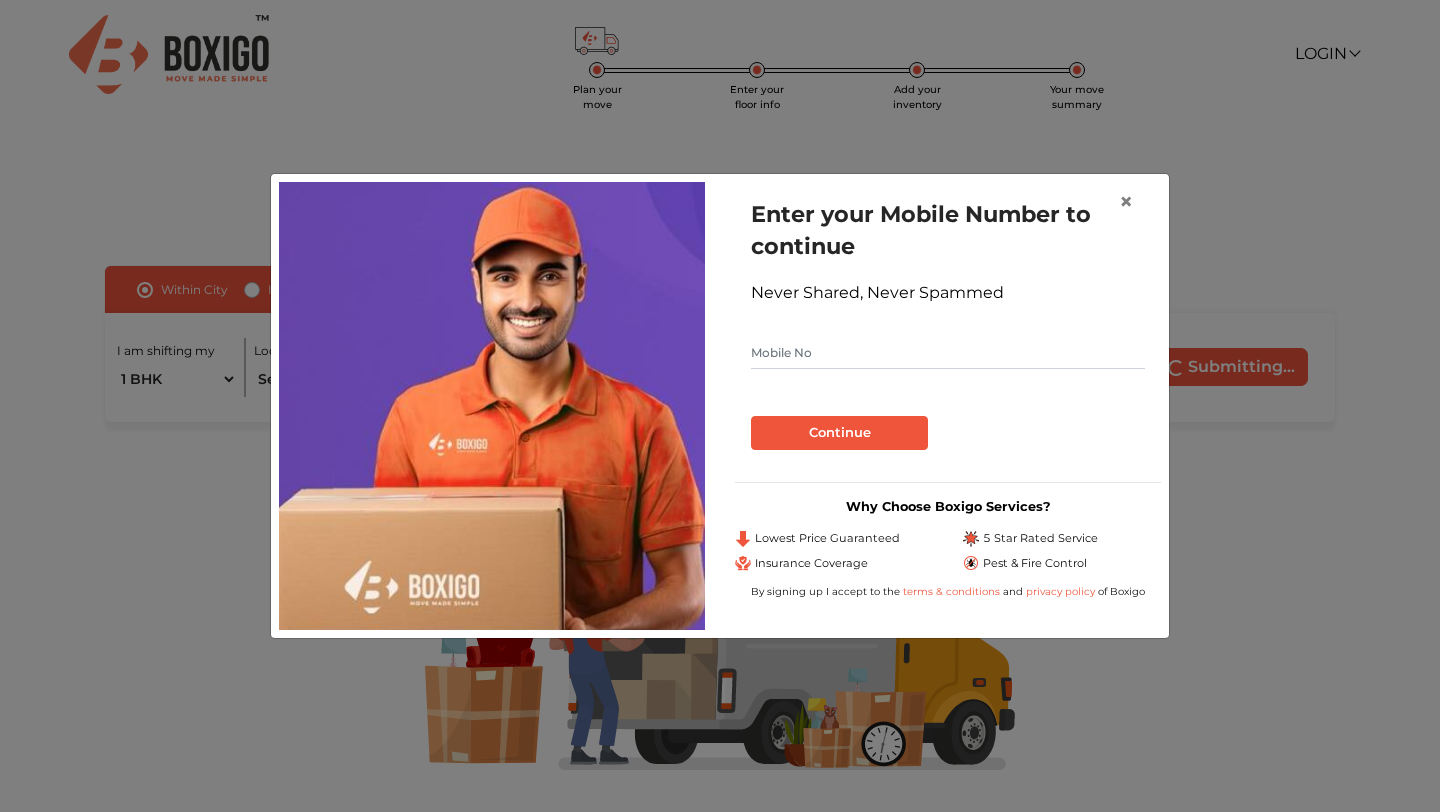 click at bounding box center [948, 353] 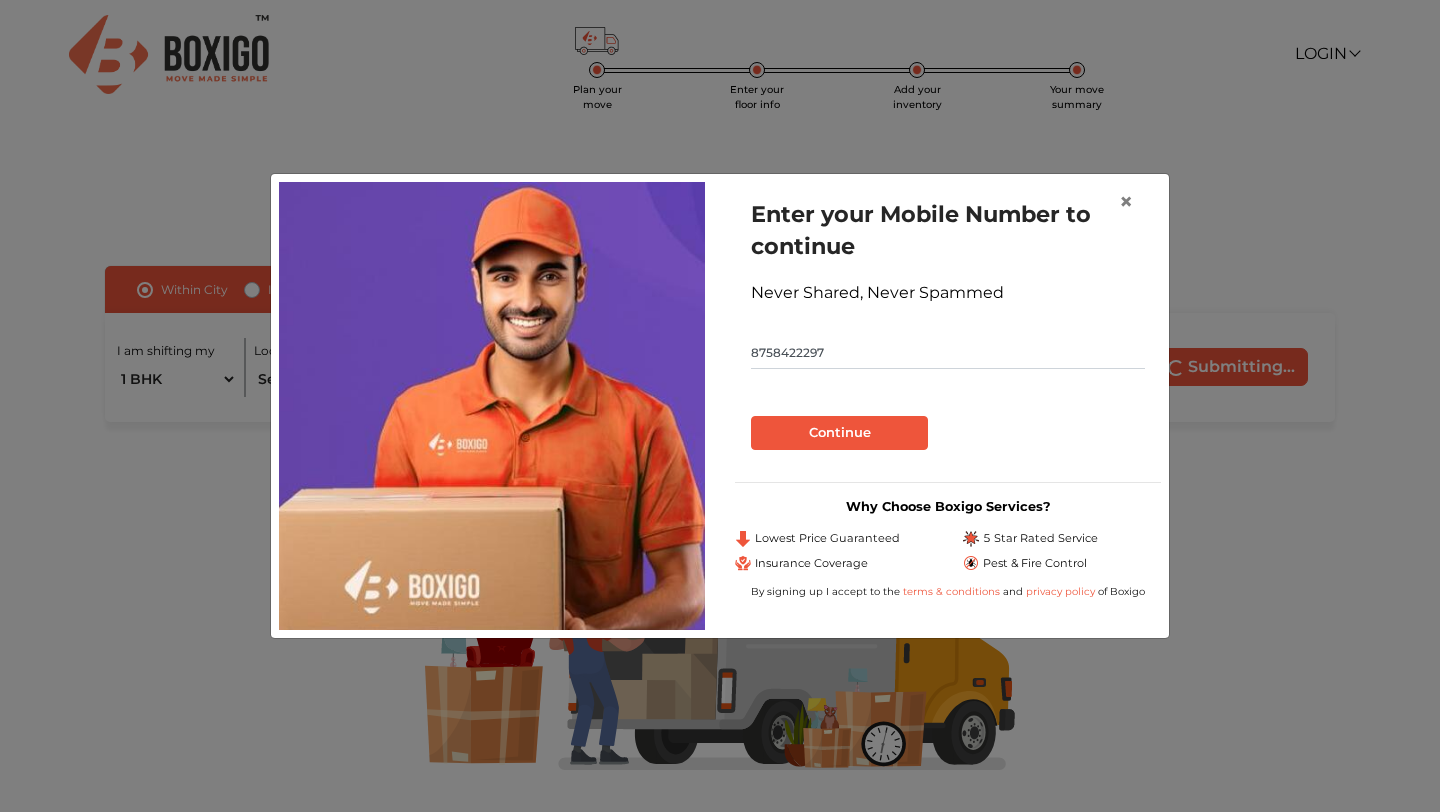 type on "8758422297" 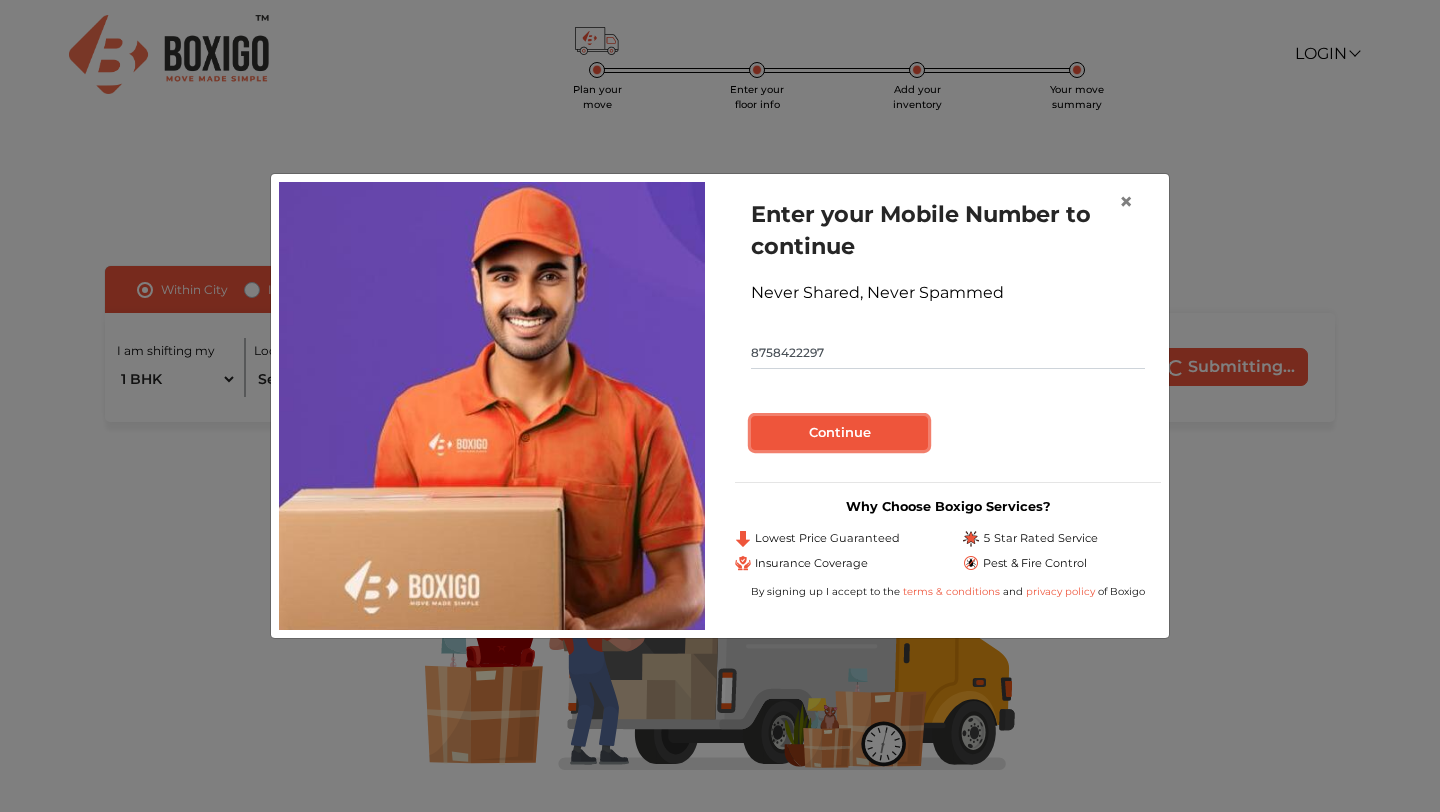 click on "Continue" at bounding box center (839, 433) 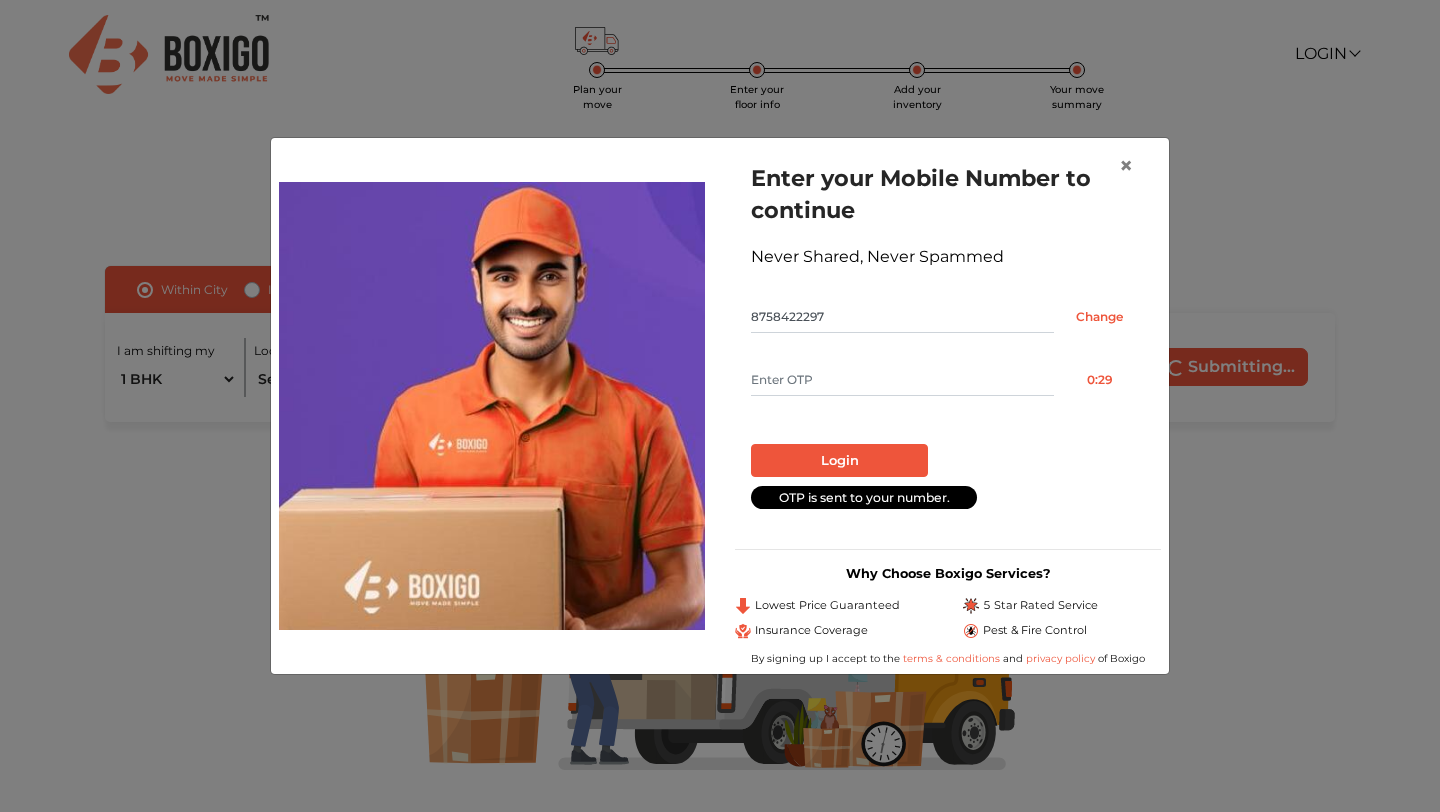 click on "Enter your Mobile Number to continue Never Shared, Never Spammed 8758422297 Change 0:29 Login   OTP is sent to your number." at bounding box center (948, 335) 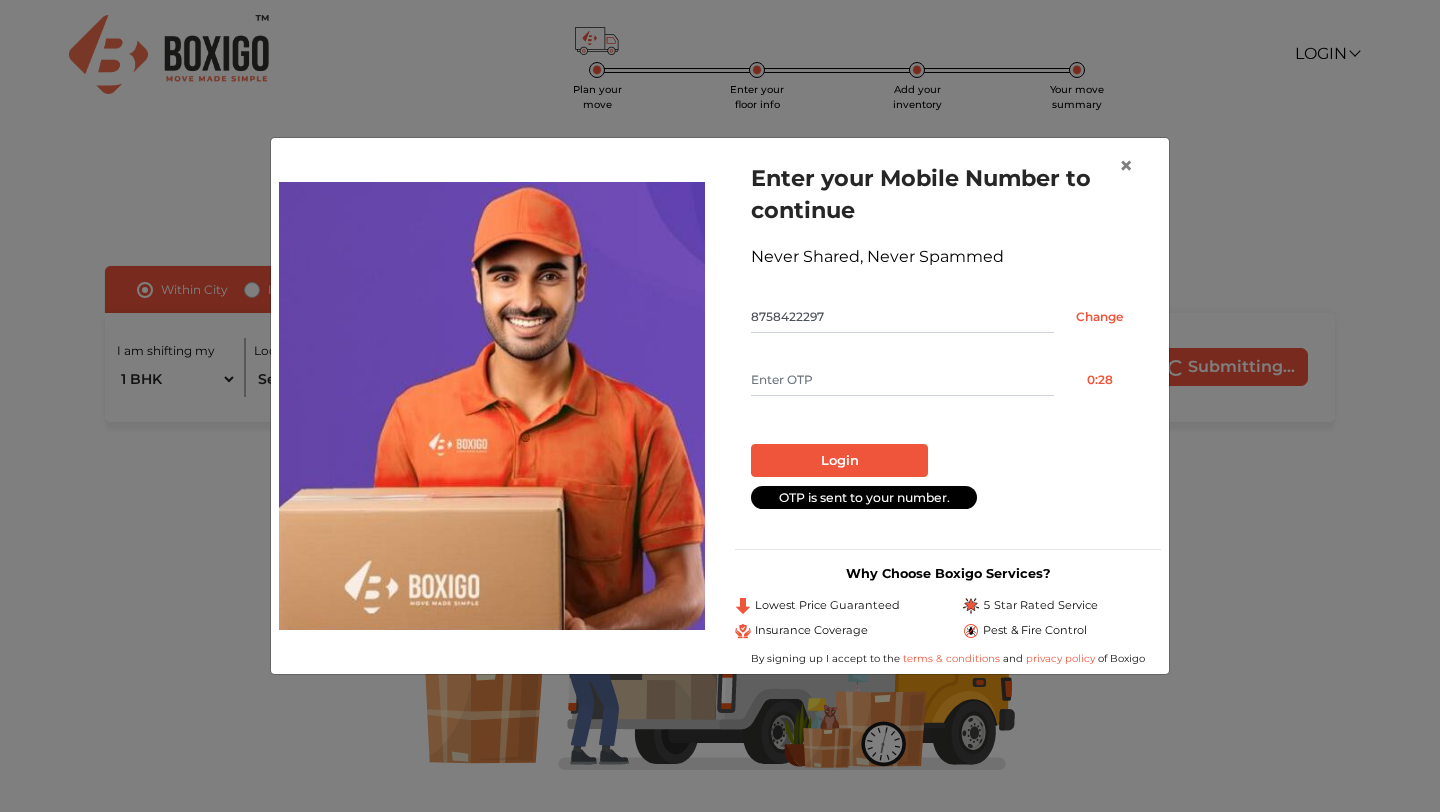 click at bounding box center [902, 380] 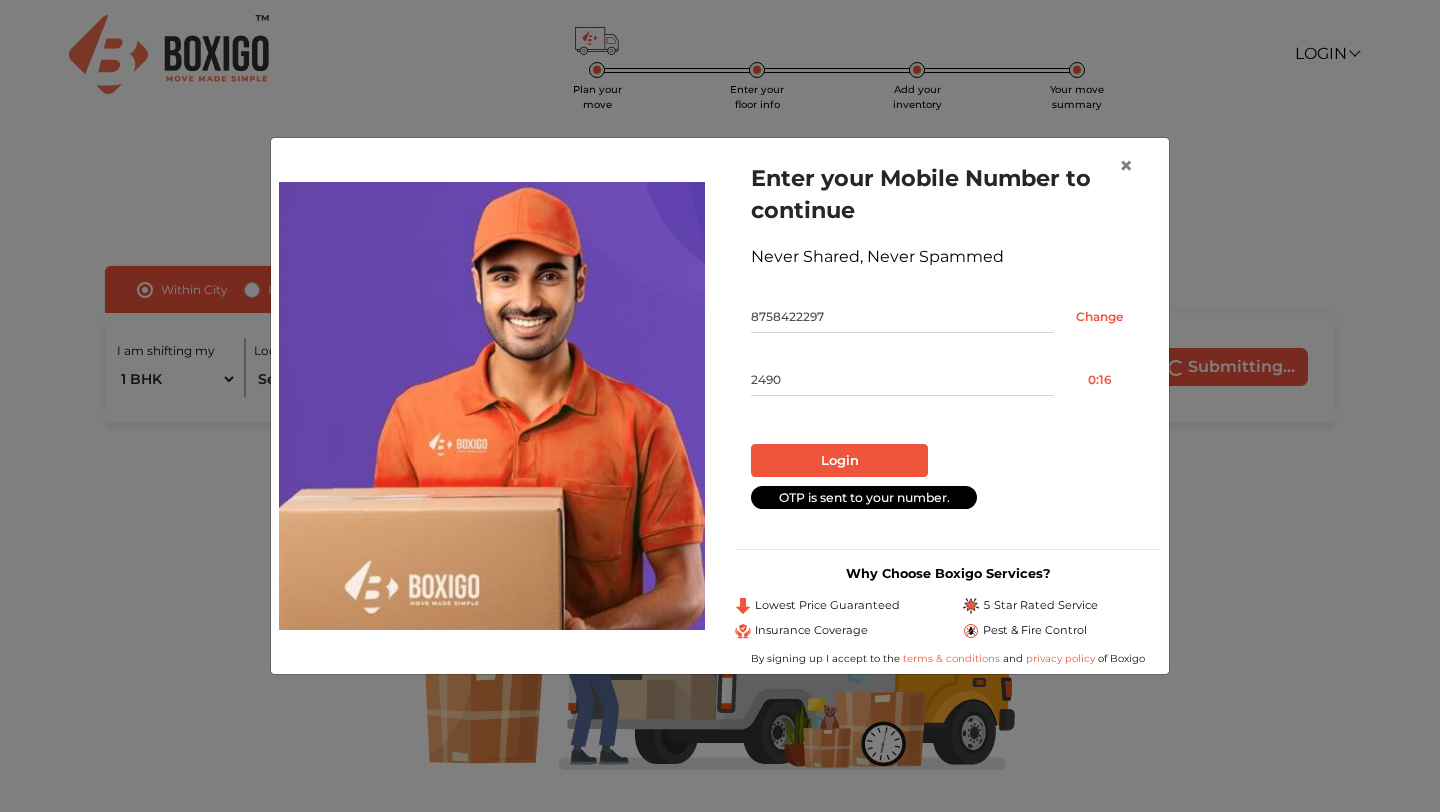 type on "2490" 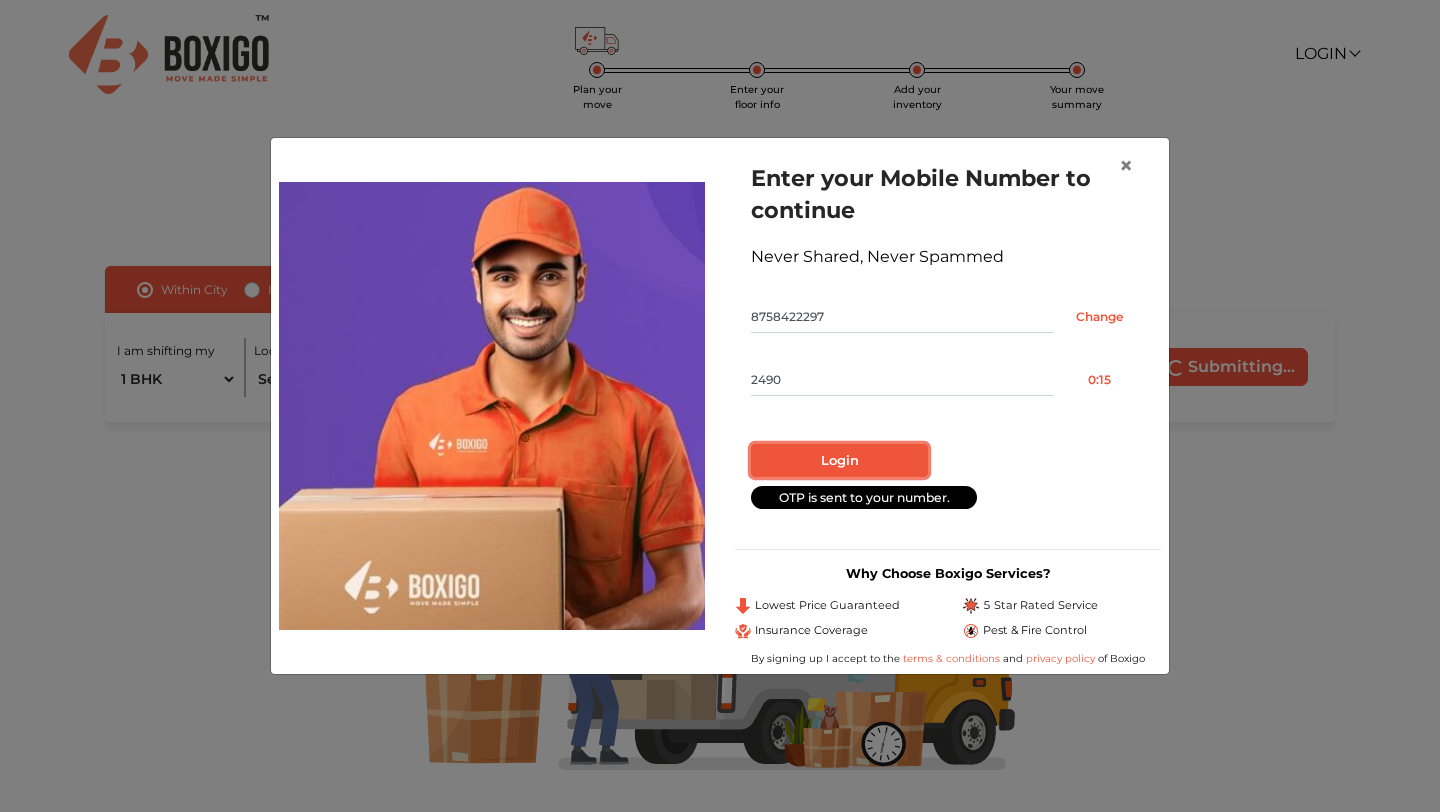 click on "Login" at bounding box center [839, 461] 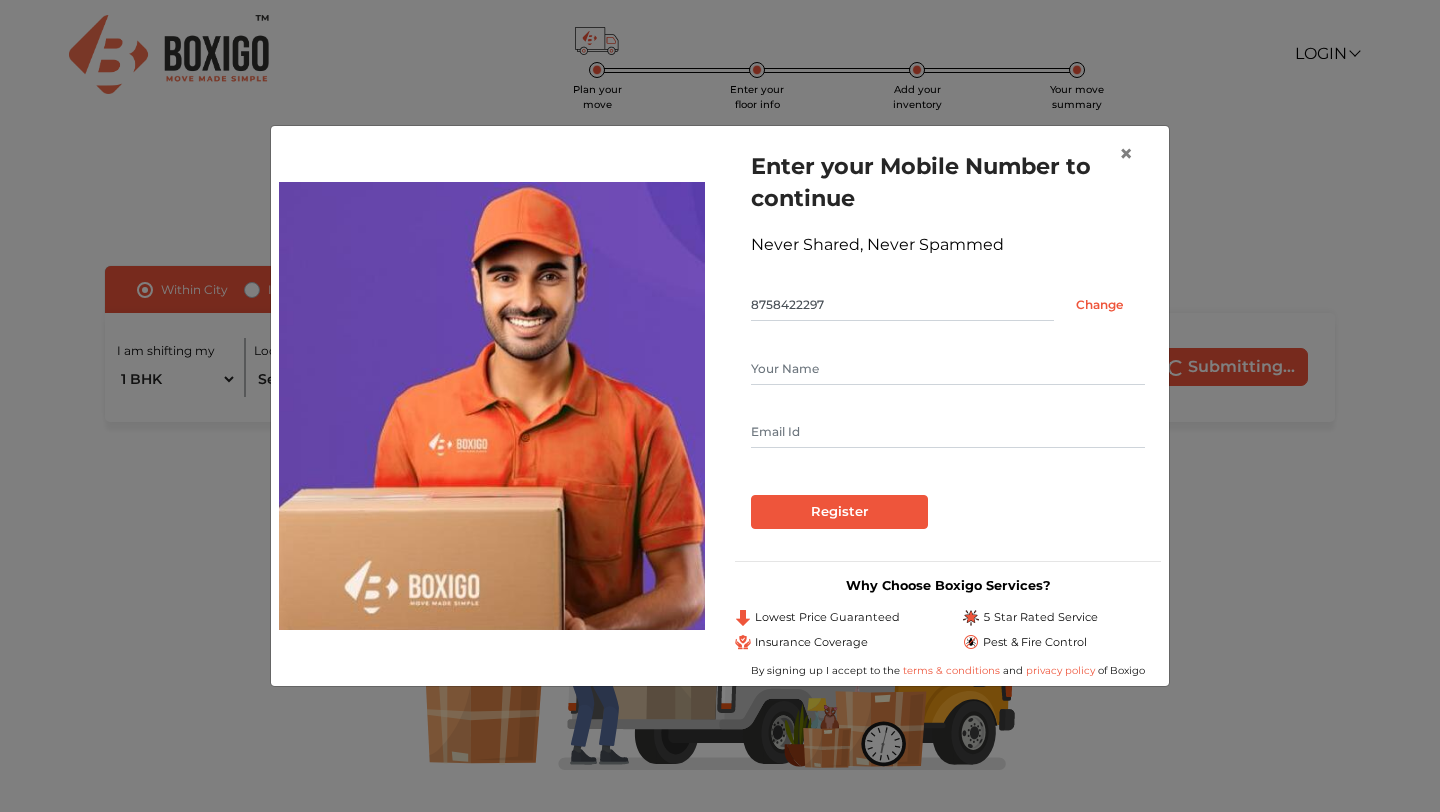 click at bounding box center [948, 369] 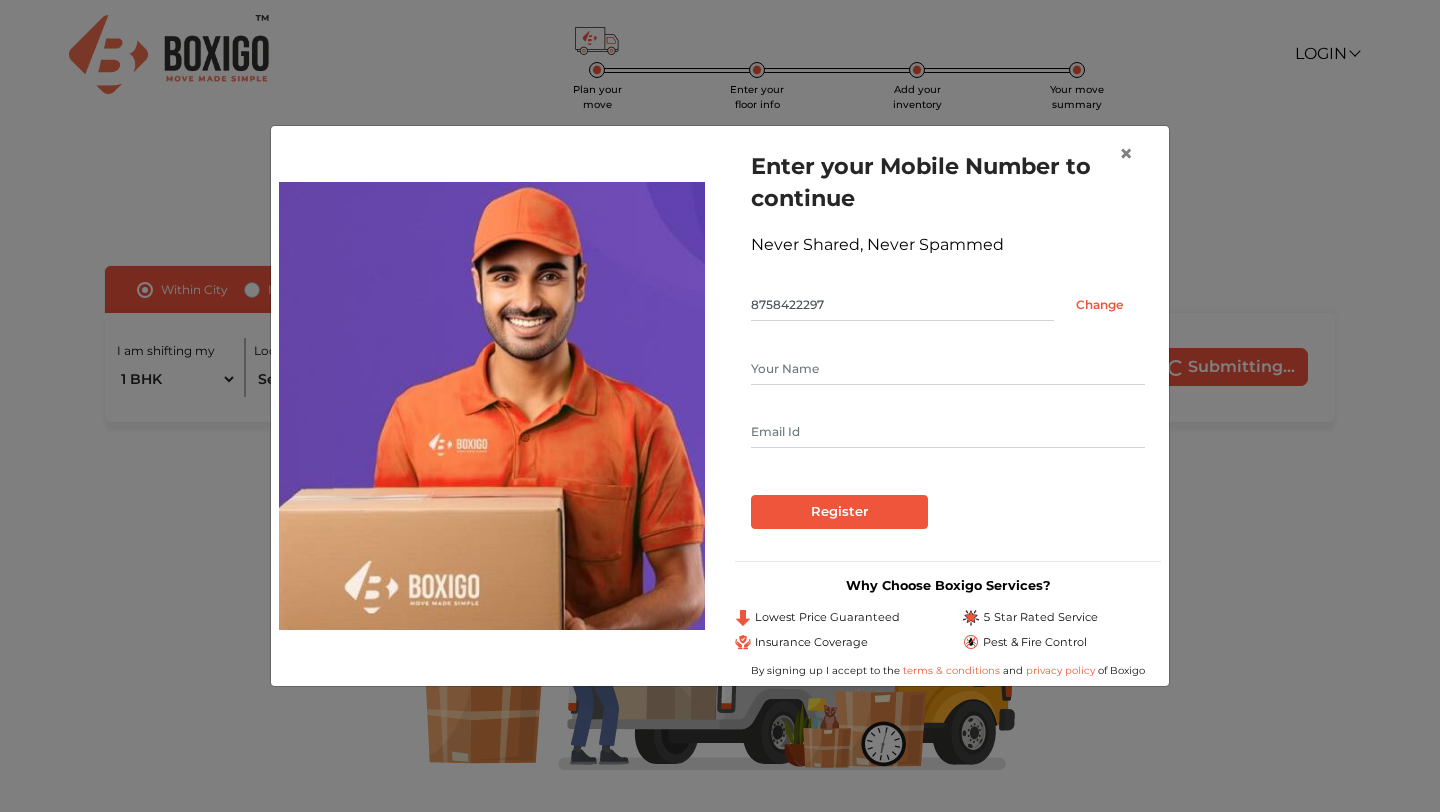 type on "[PERSON_NAME]" 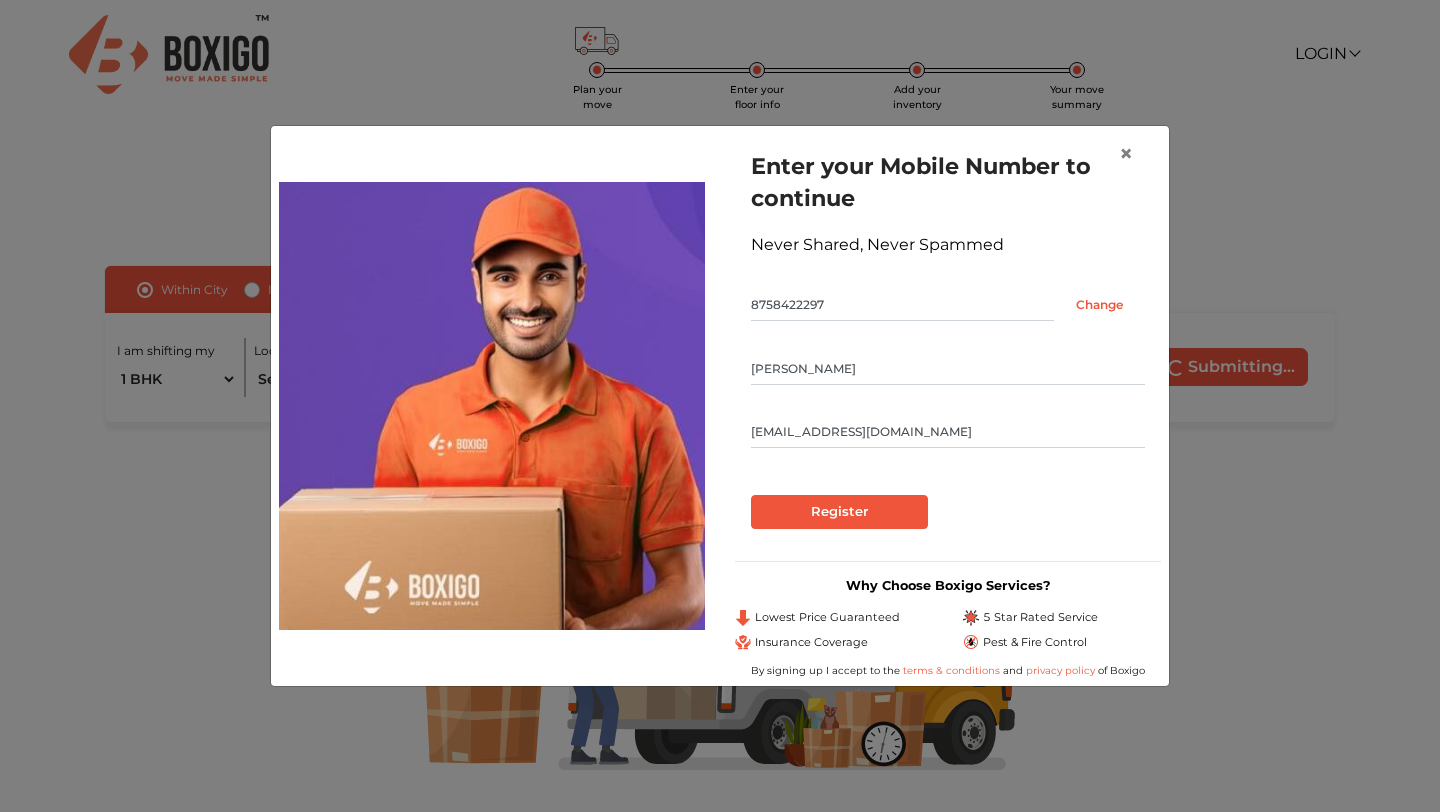 drag, startPoint x: 912, startPoint y: 431, endPoint x: 681, endPoint y: 429, distance: 231.00865 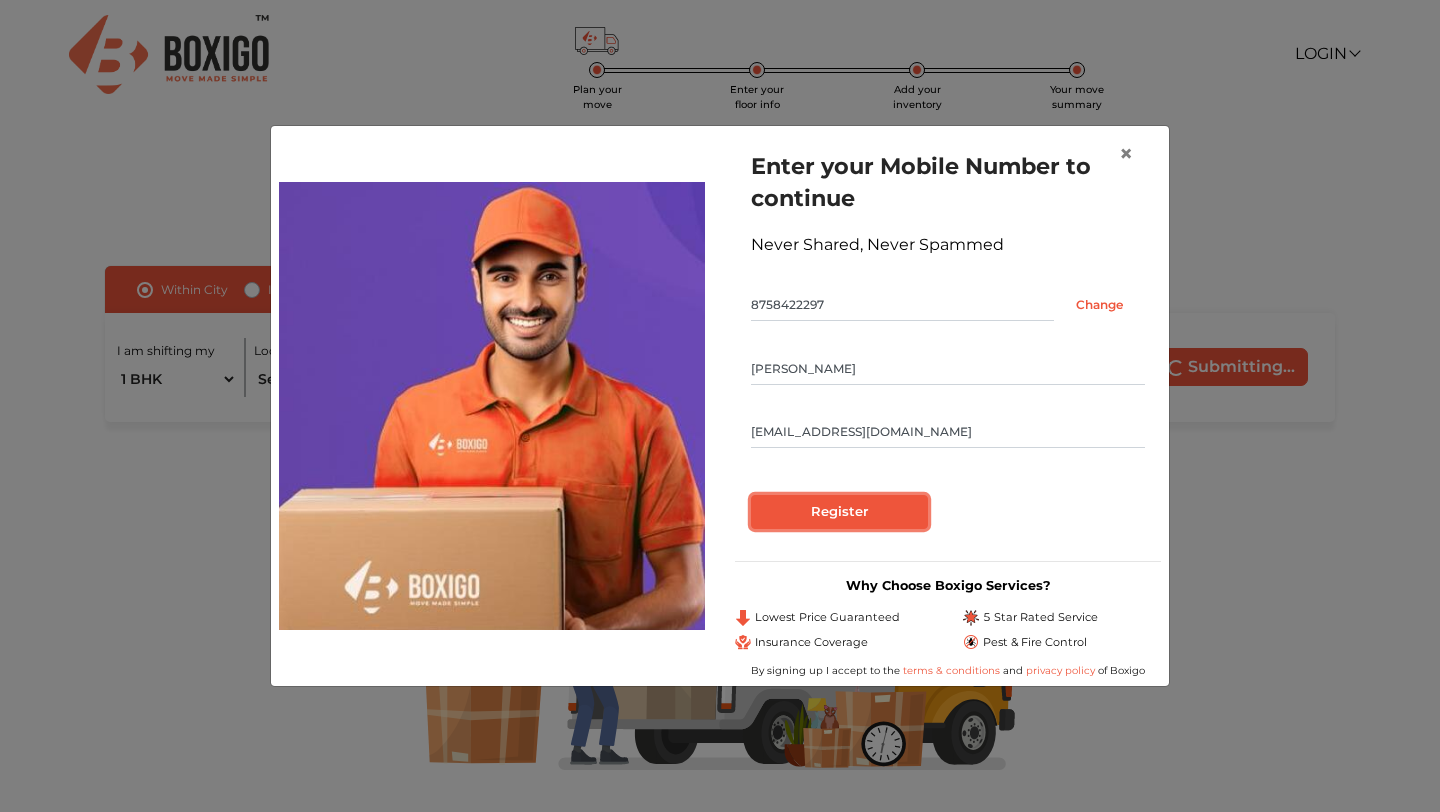 click on "Register" at bounding box center [839, 512] 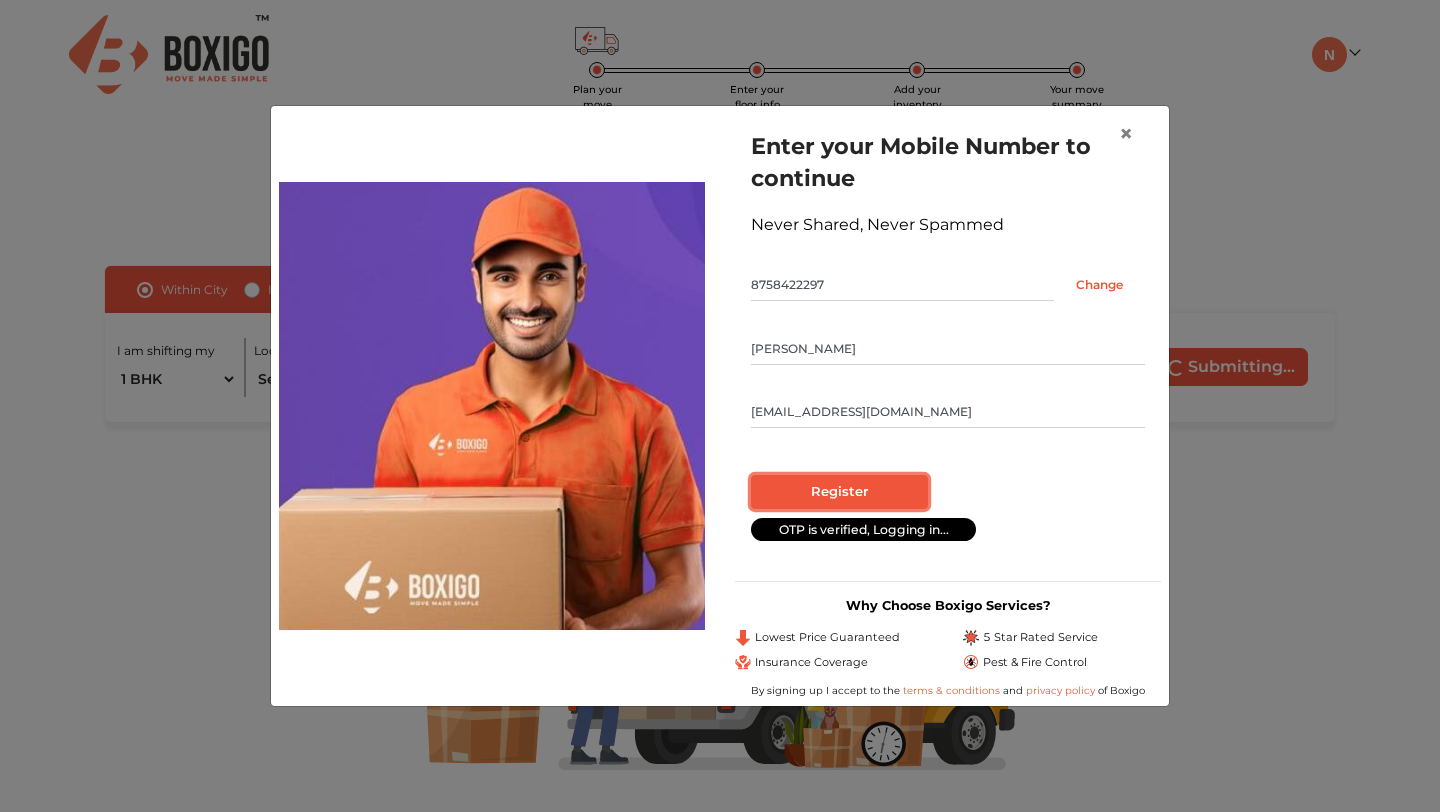 radio on "false" 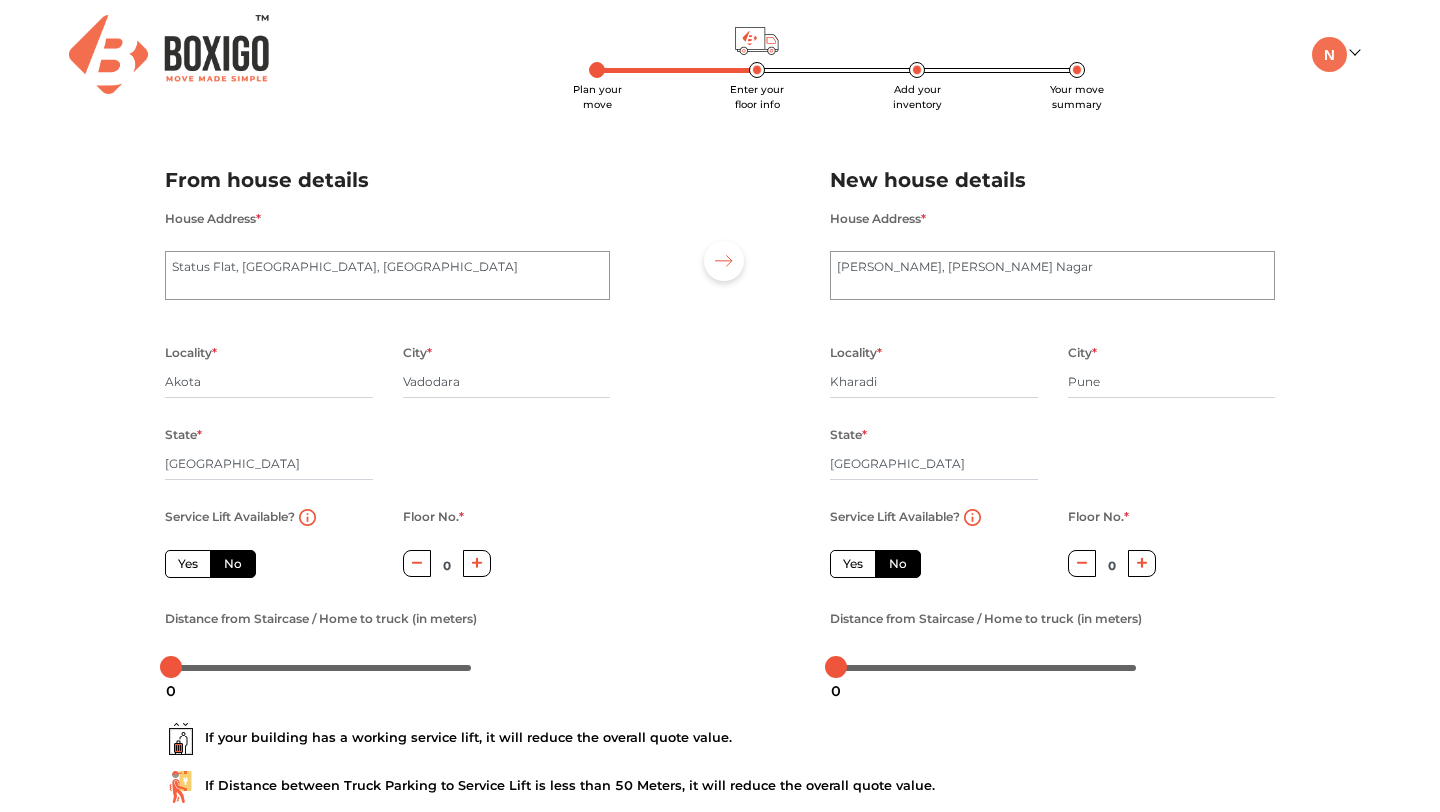 click on "Yes" at bounding box center [188, 564] 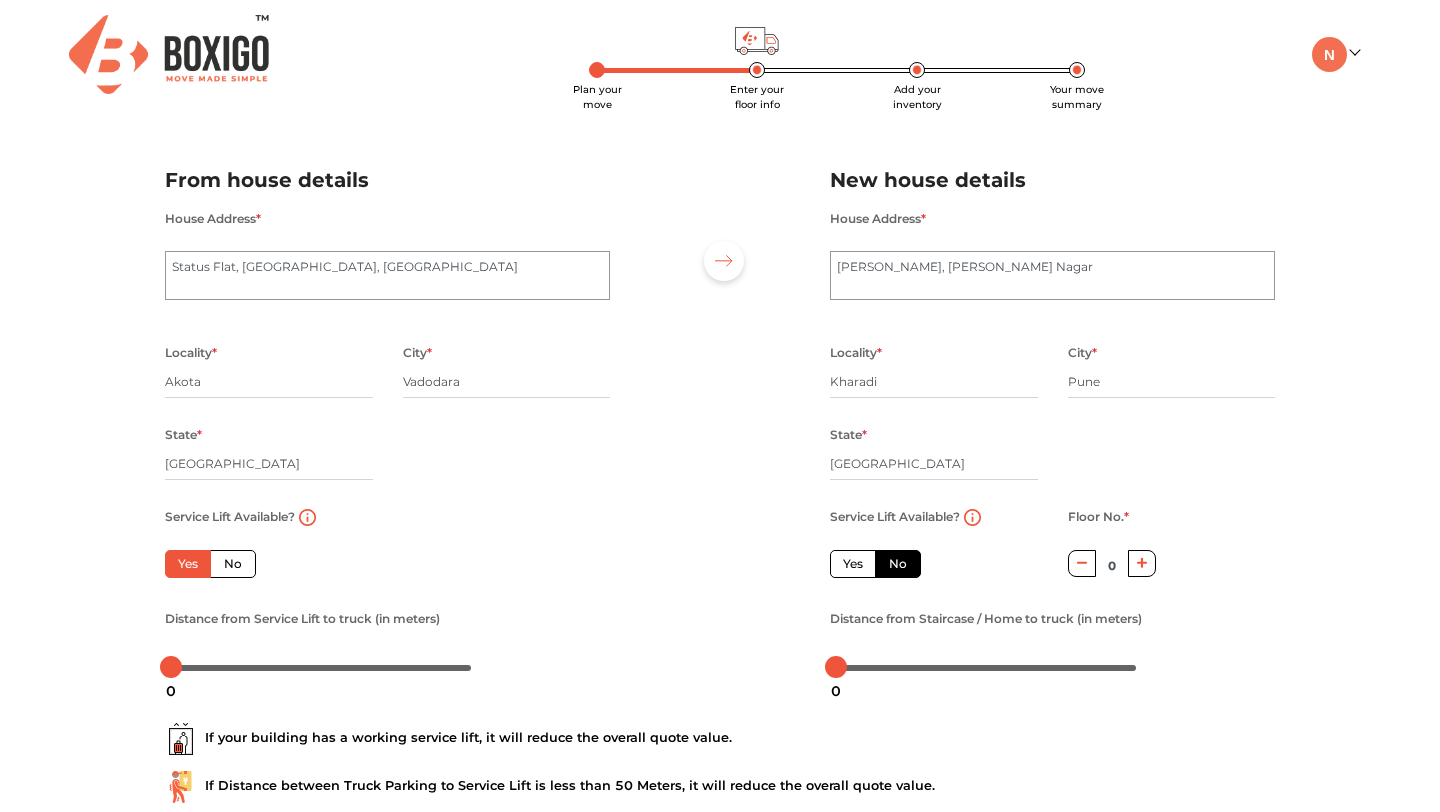 click on "Yes" at bounding box center (853, 564) 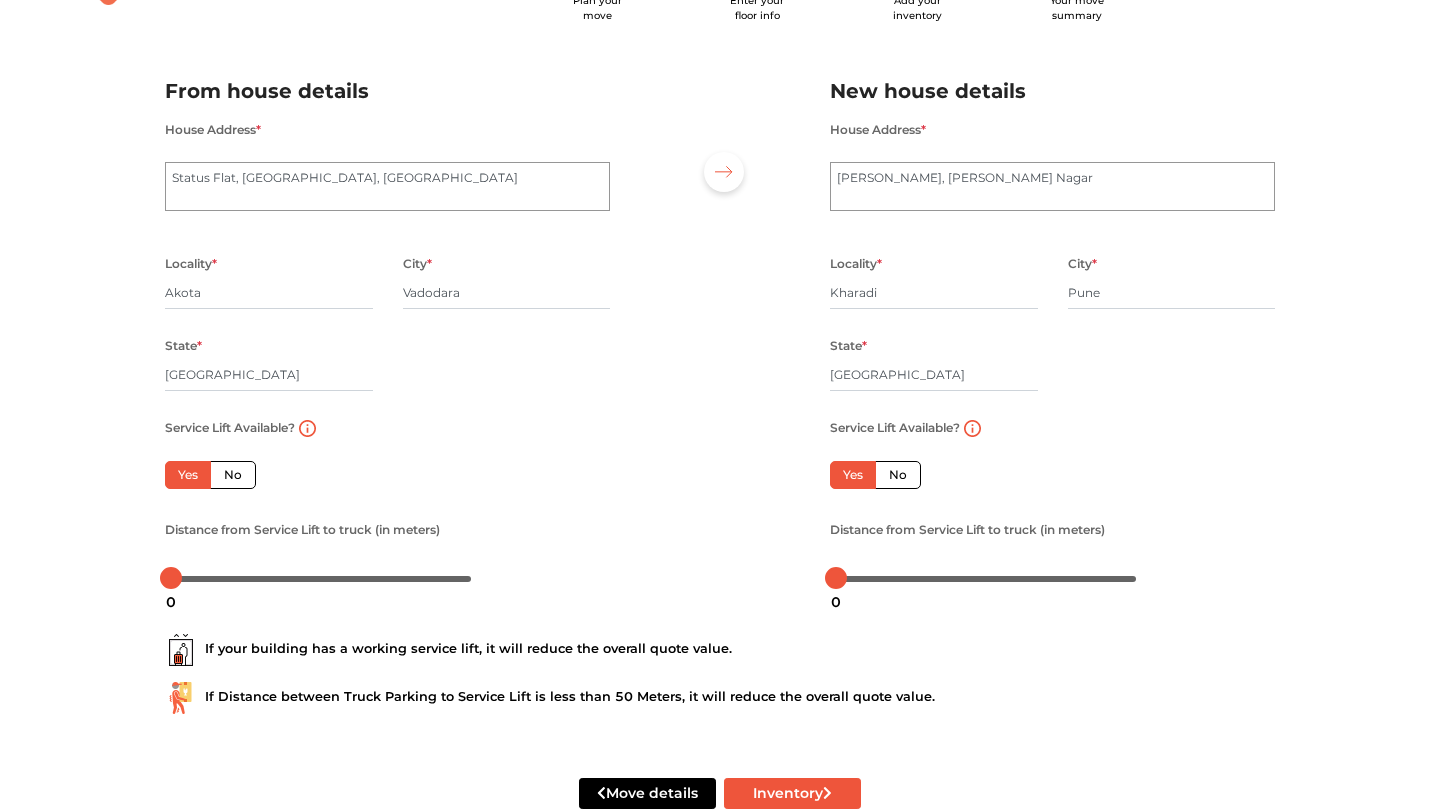 scroll, scrollTop: 137, scrollLeft: 0, axis: vertical 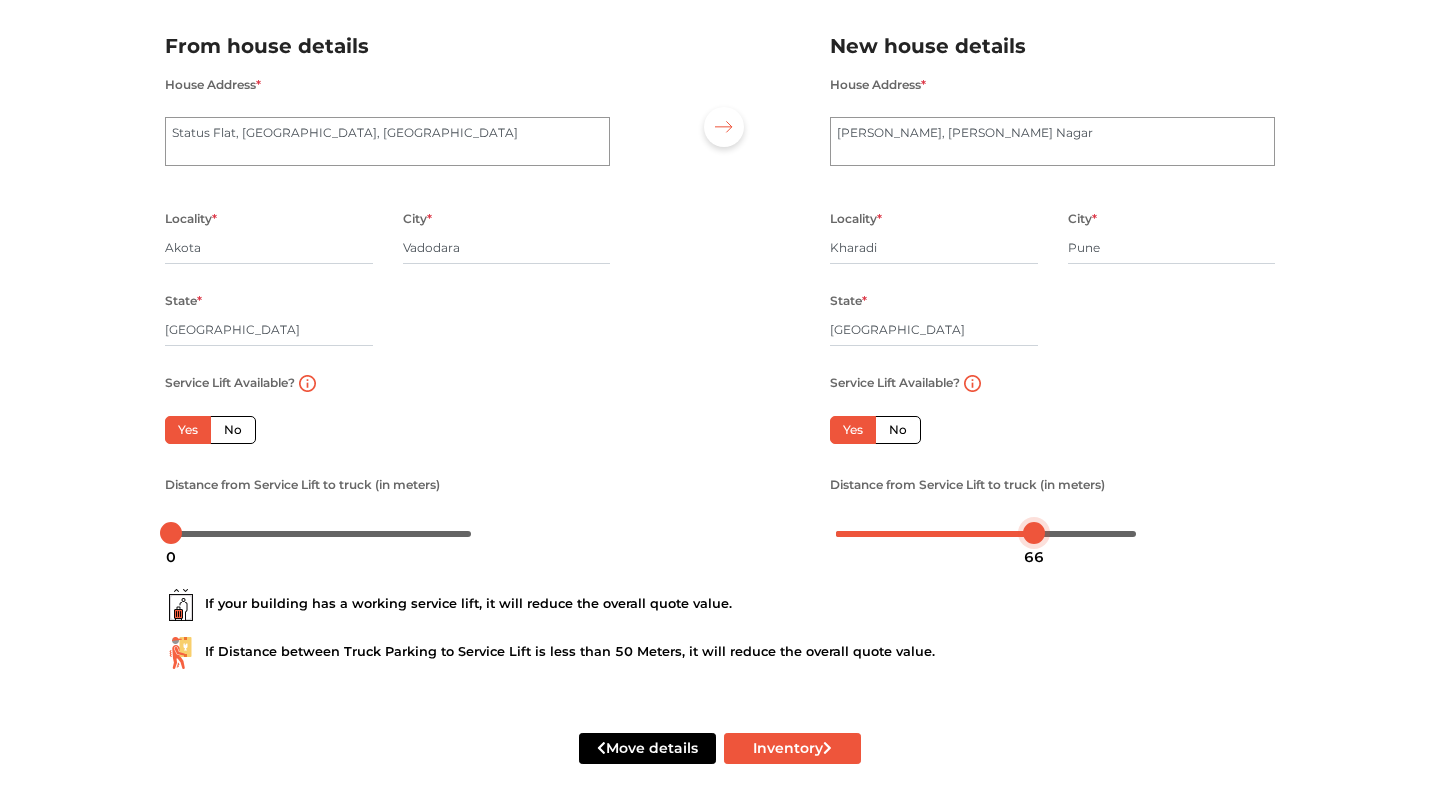 drag, startPoint x: 836, startPoint y: 531, endPoint x: 1035, endPoint y: 533, distance: 199.01006 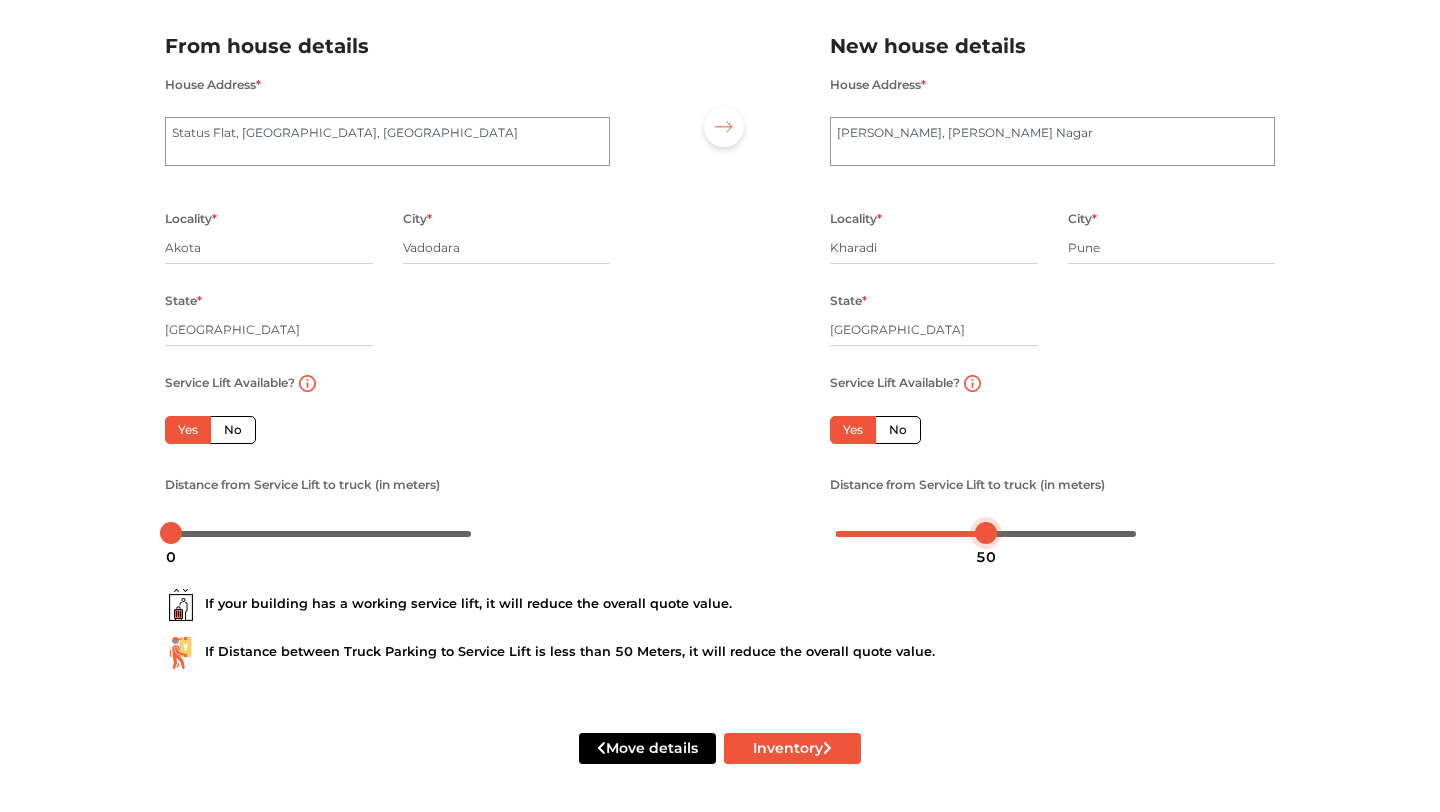 drag, startPoint x: 1035, startPoint y: 533, endPoint x: 986, endPoint y: 533, distance: 49 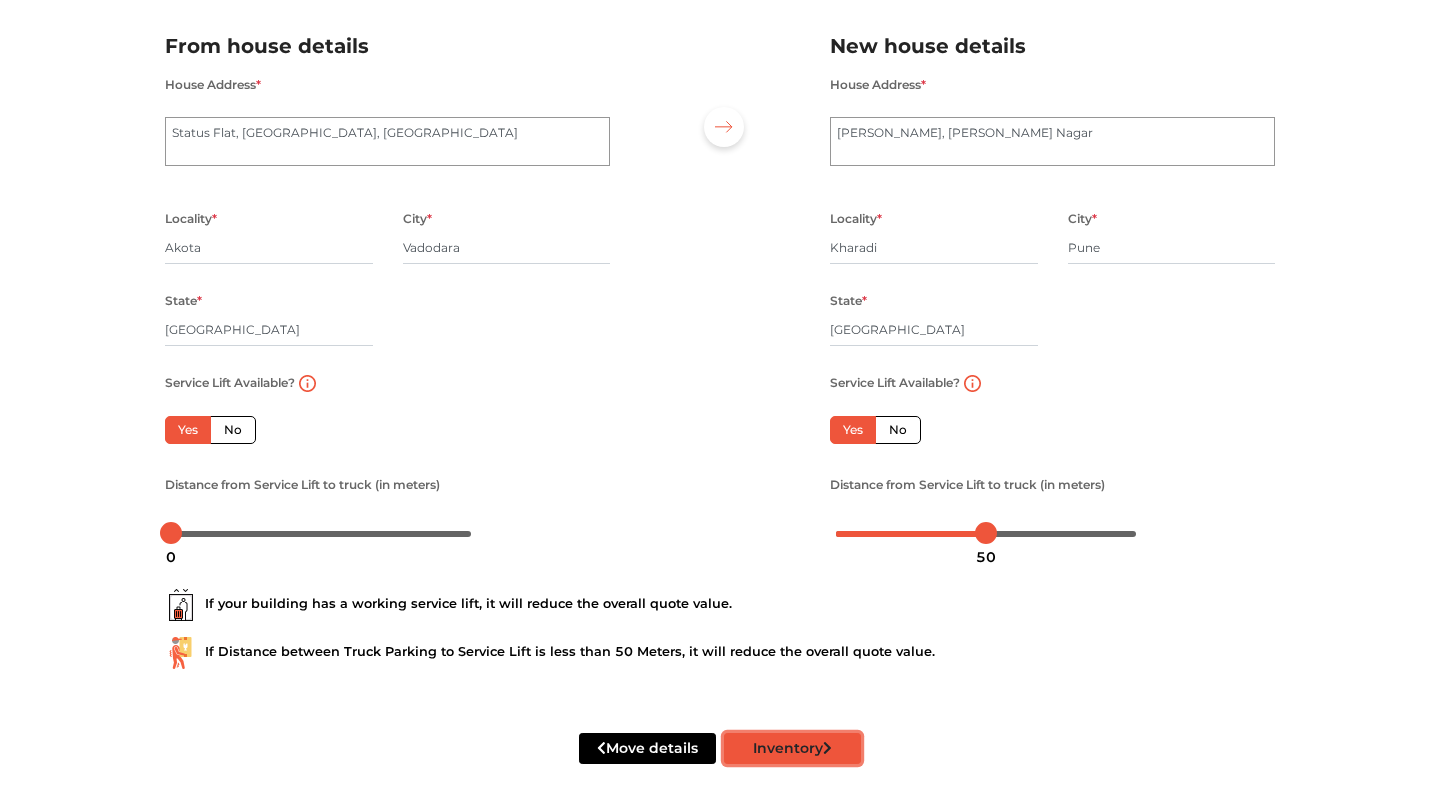 click on "Inventory" at bounding box center [792, 748] 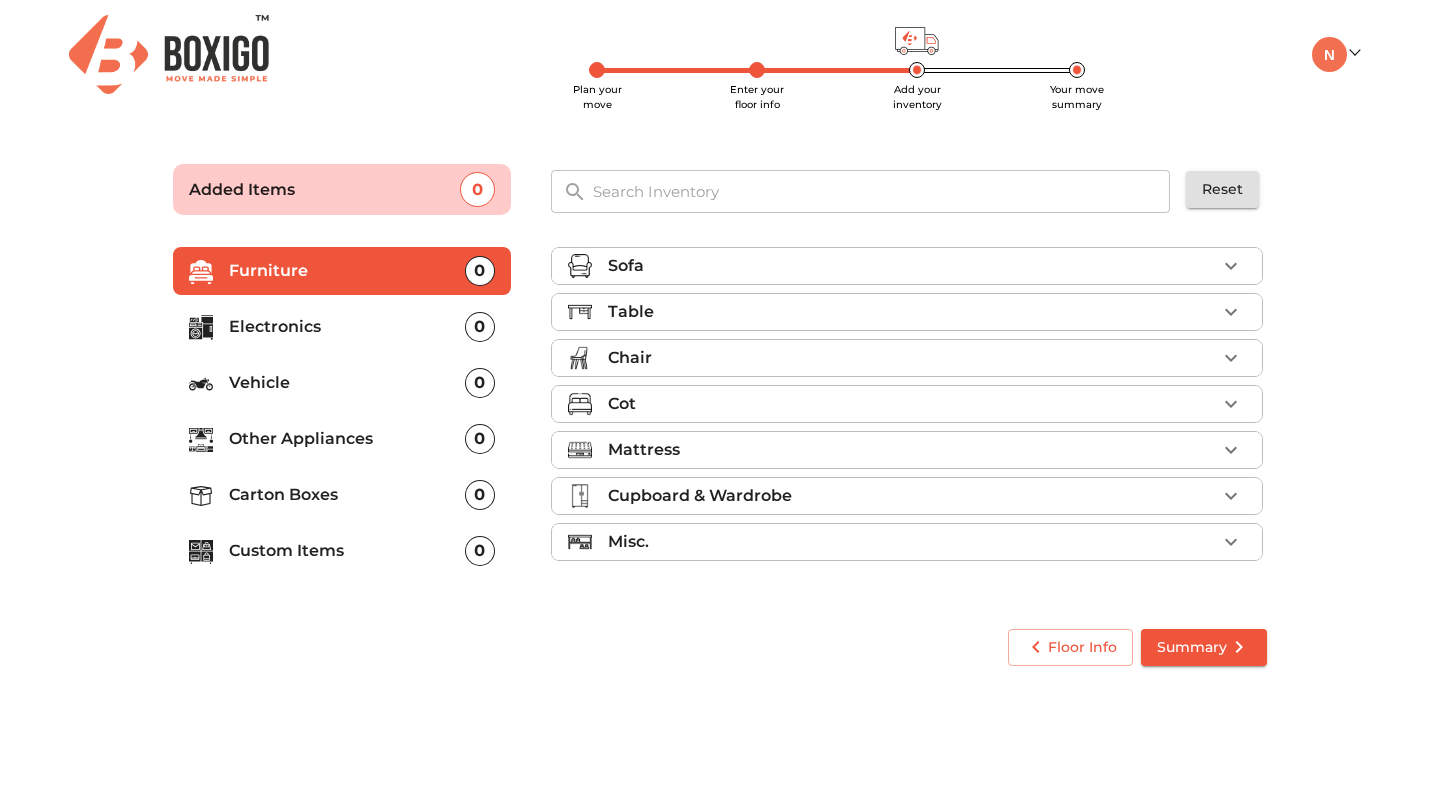 scroll, scrollTop: 0, scrollLeft: 0, axis: both 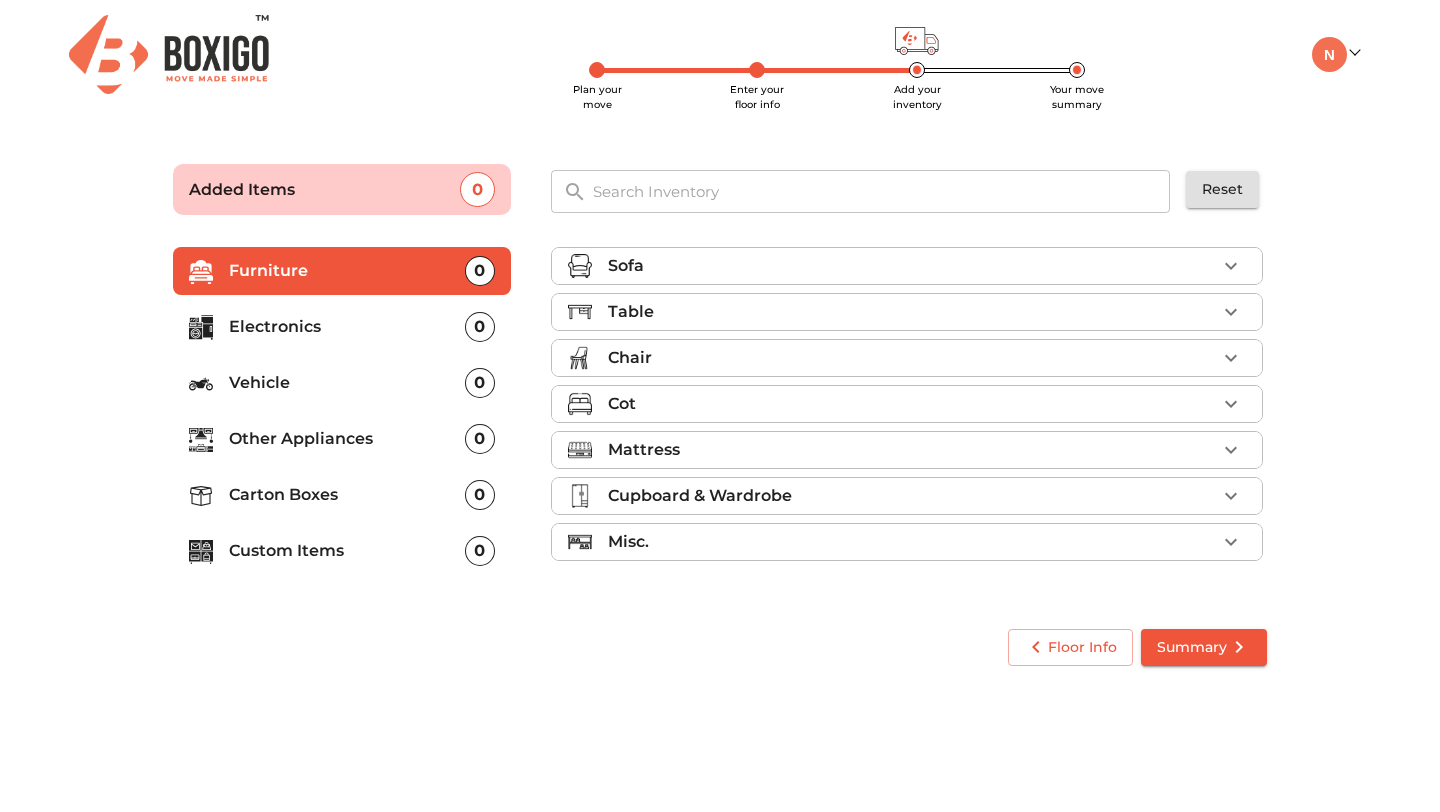 click on "Mattress" at bounding box center (912, 450) 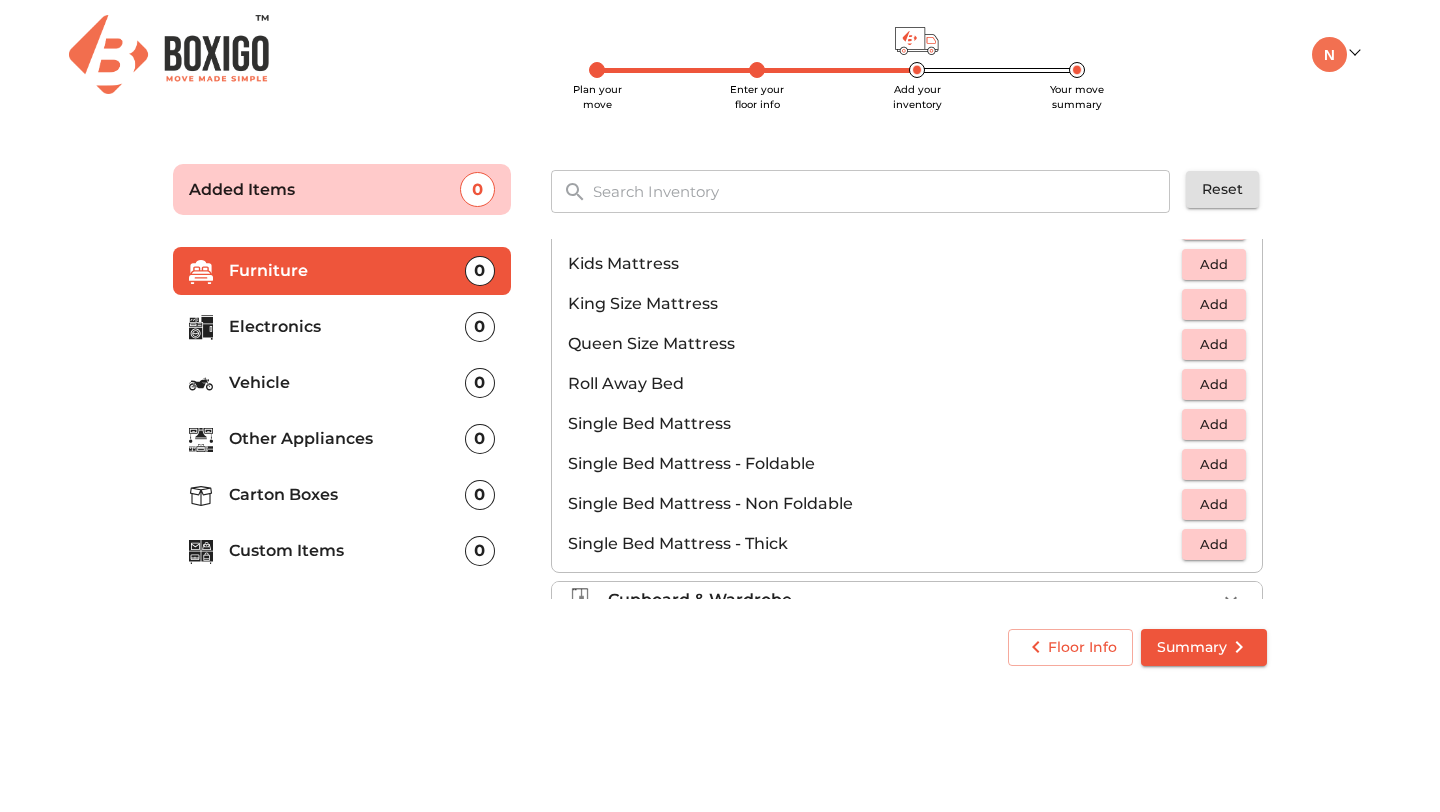 scroll, scrollTop: 314, scrollLeft: 0, axis: vertical 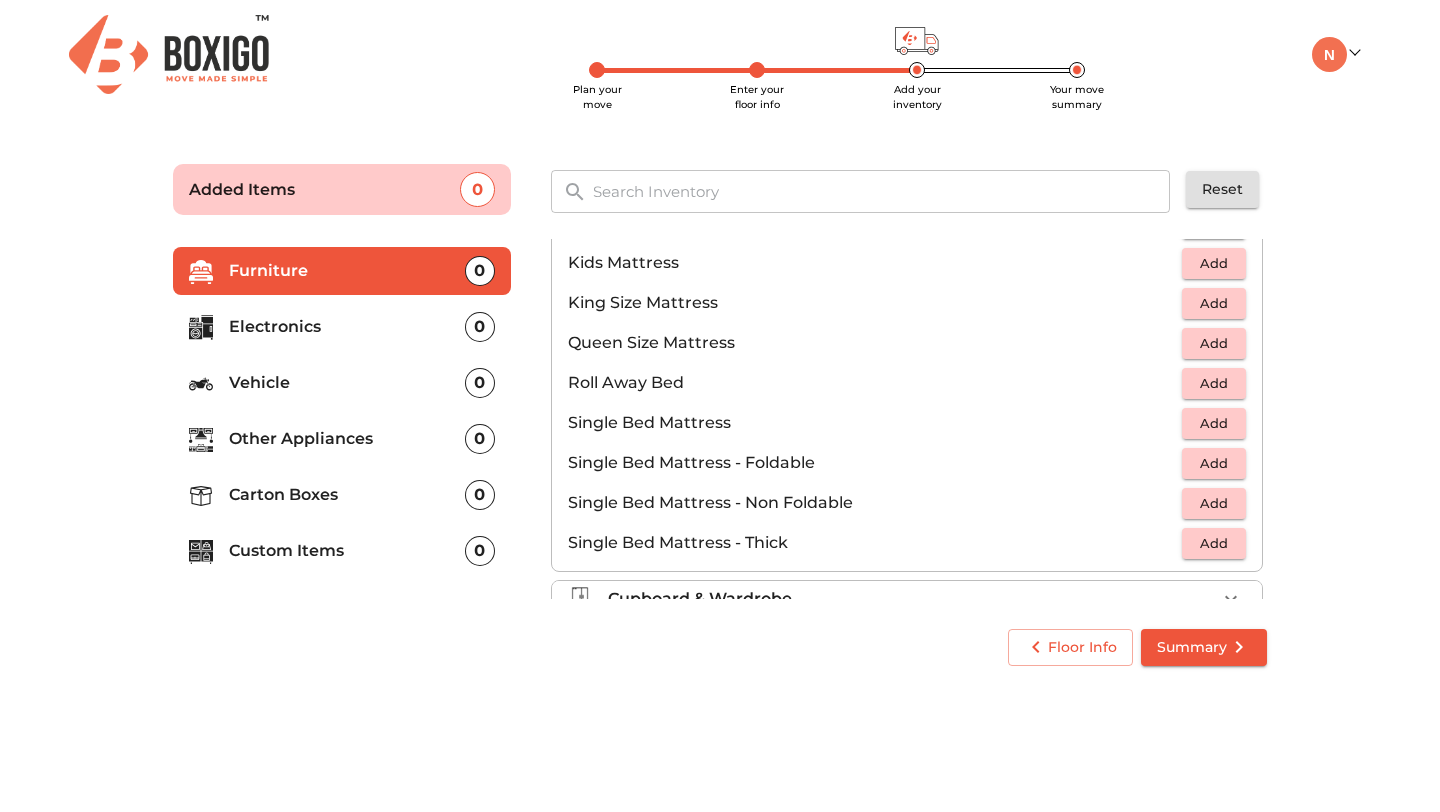 click on "Add" at bounding box center (1214, 463) 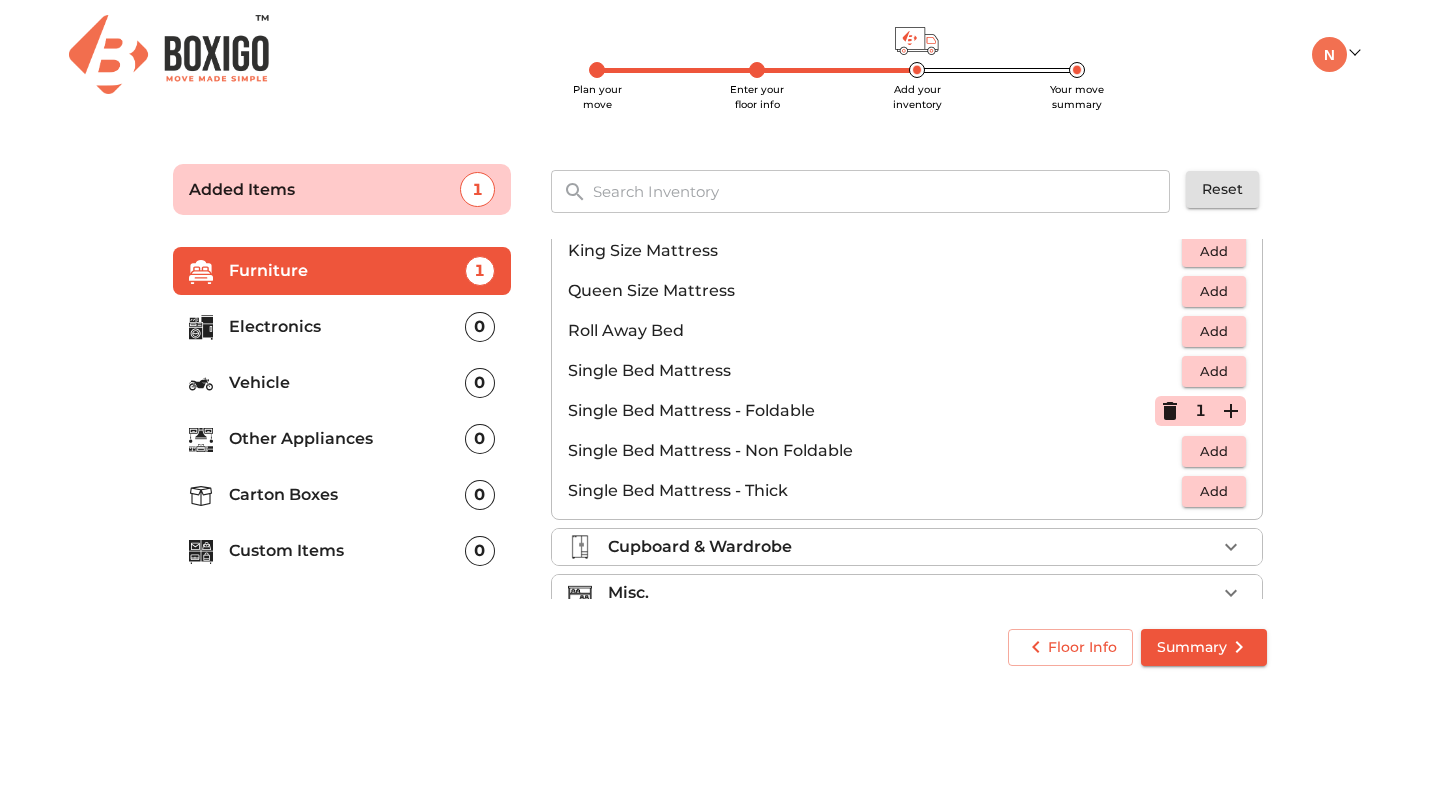 scroll, scrollTop: 395, scrollLeft: 0, axis: vertical 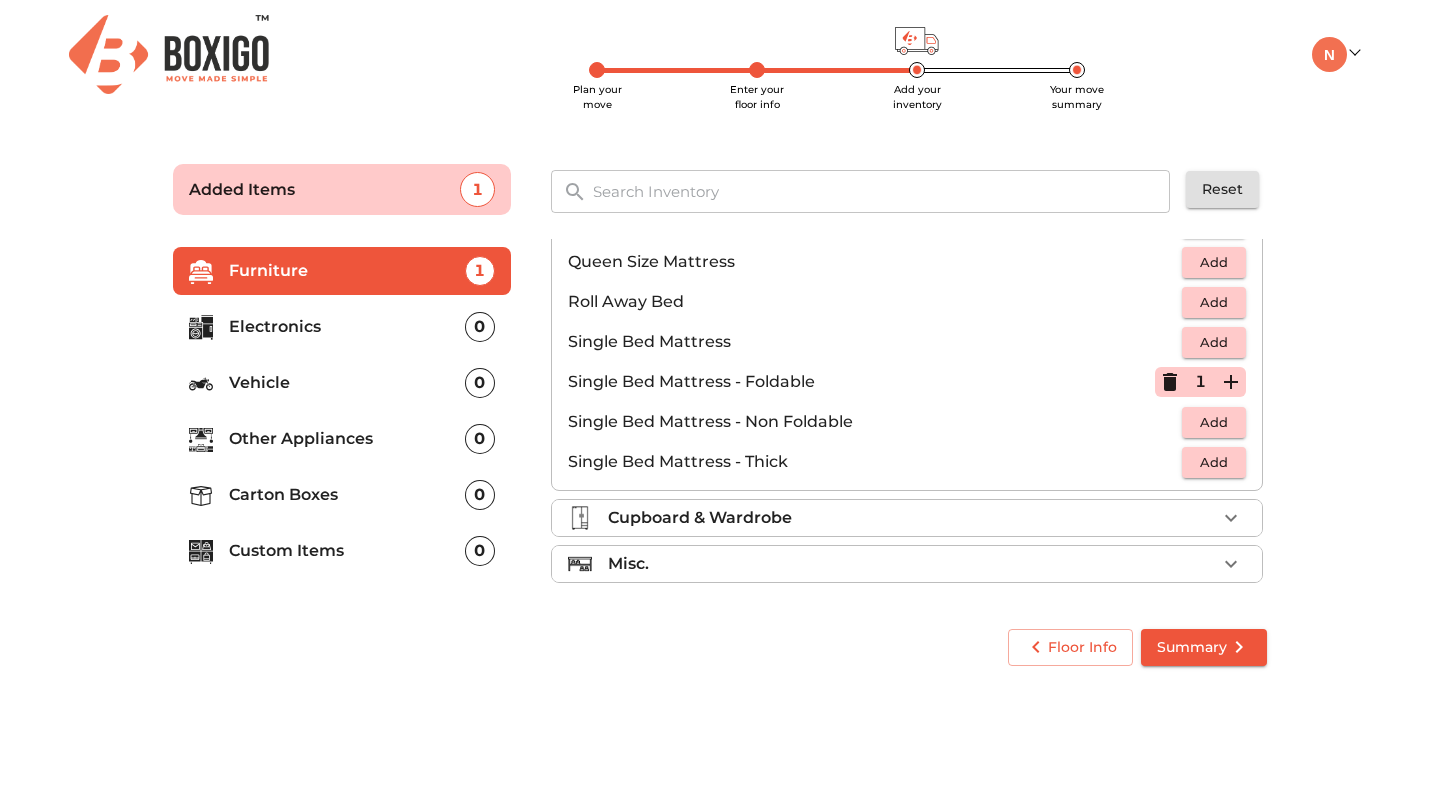 click on "Misc." at bounding box center [912, 564] 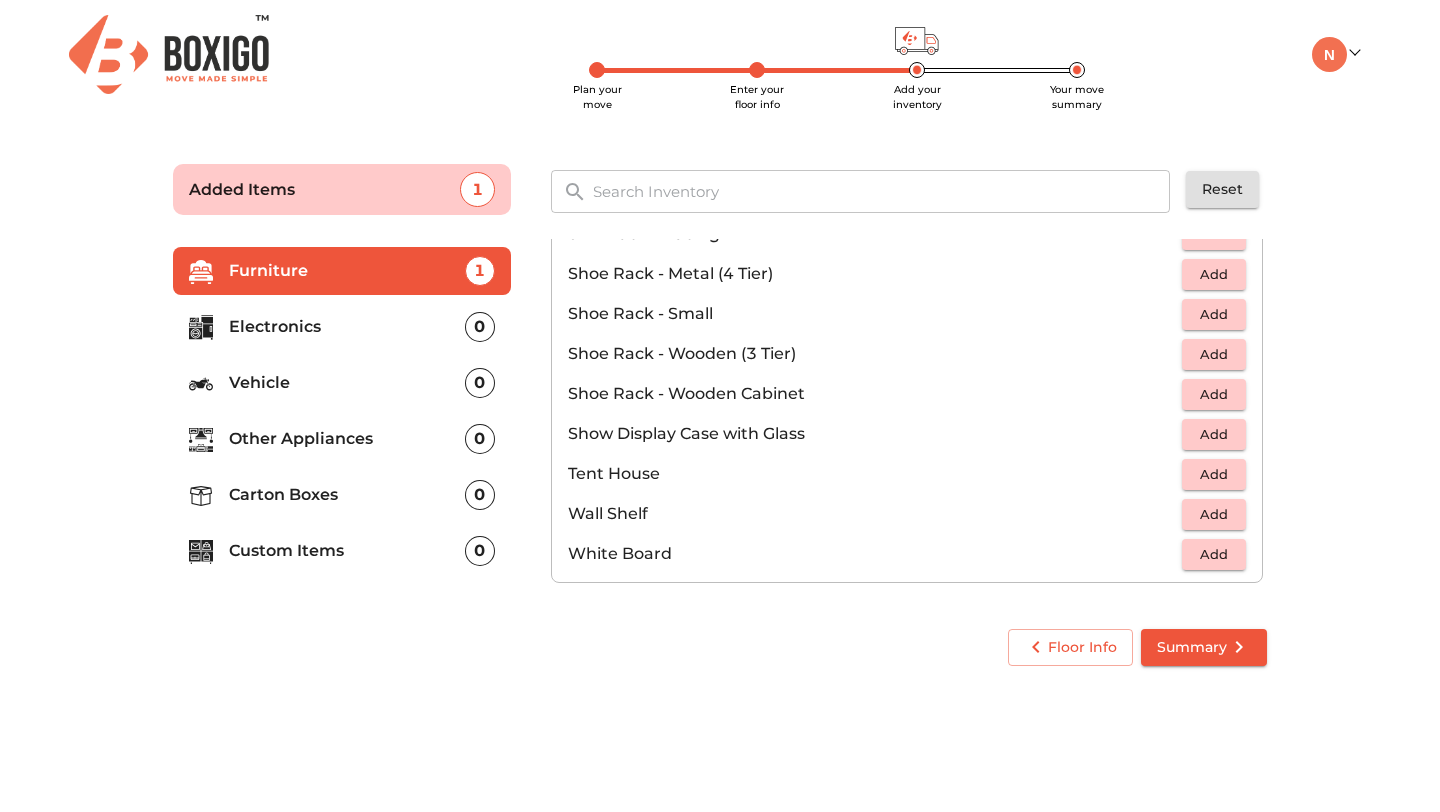 scroll, scrollTop: 1070, scrollLeft: 0, axis: vertical 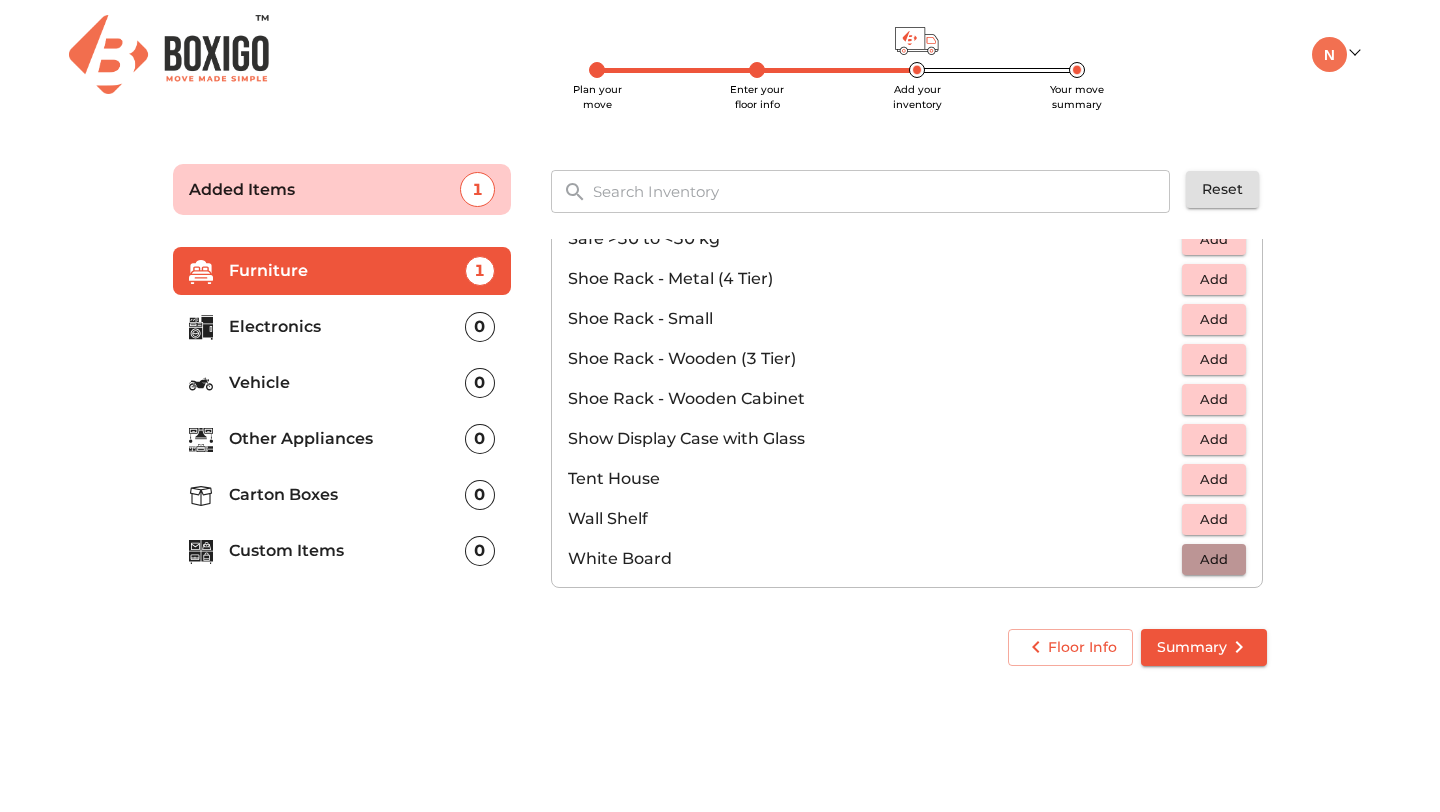 click on "Add" at bounding box center (1214, 559) 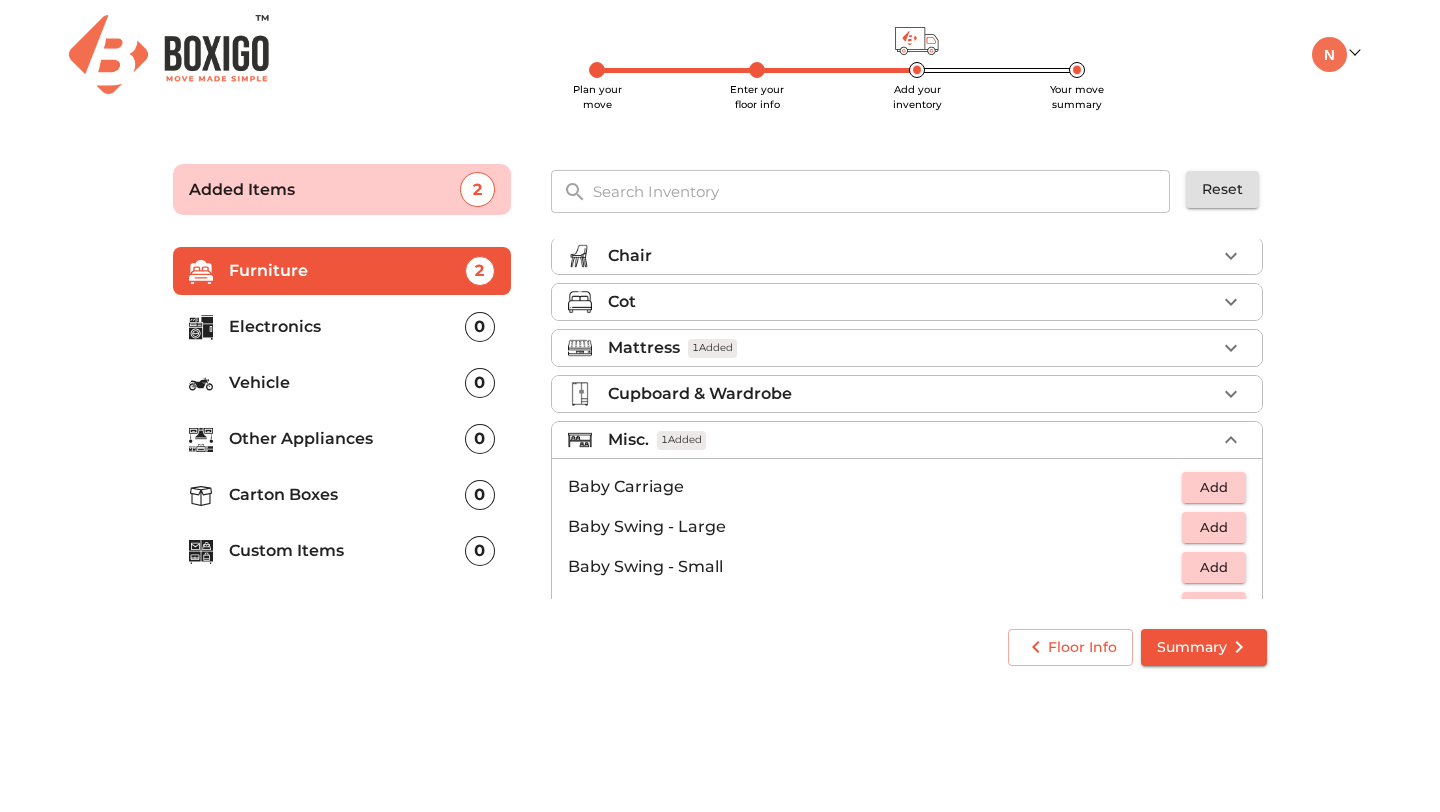 scroll, scrollTop: 0, scrollLeft: 0, axis: both 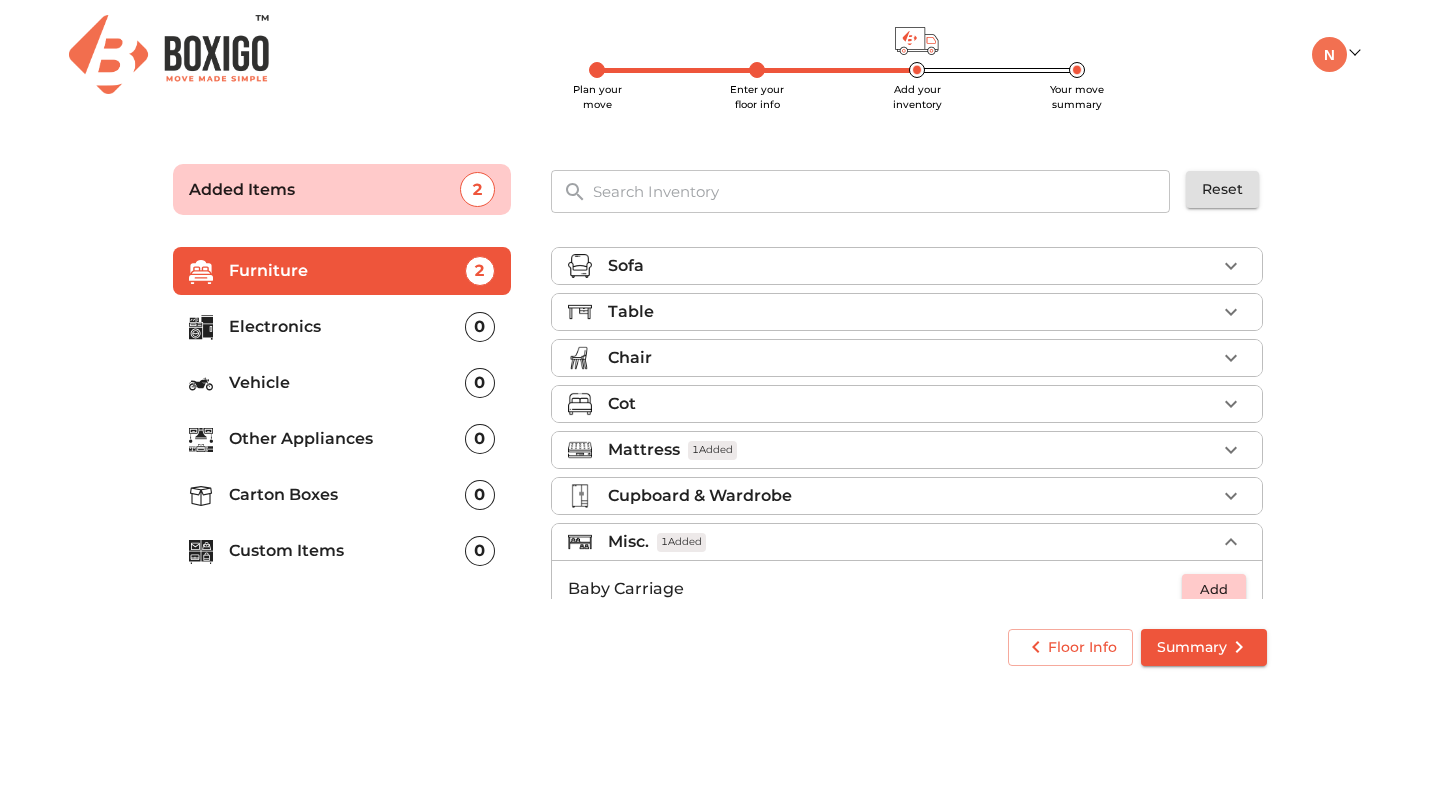 click on "Table" at bounding box center (912, 312) 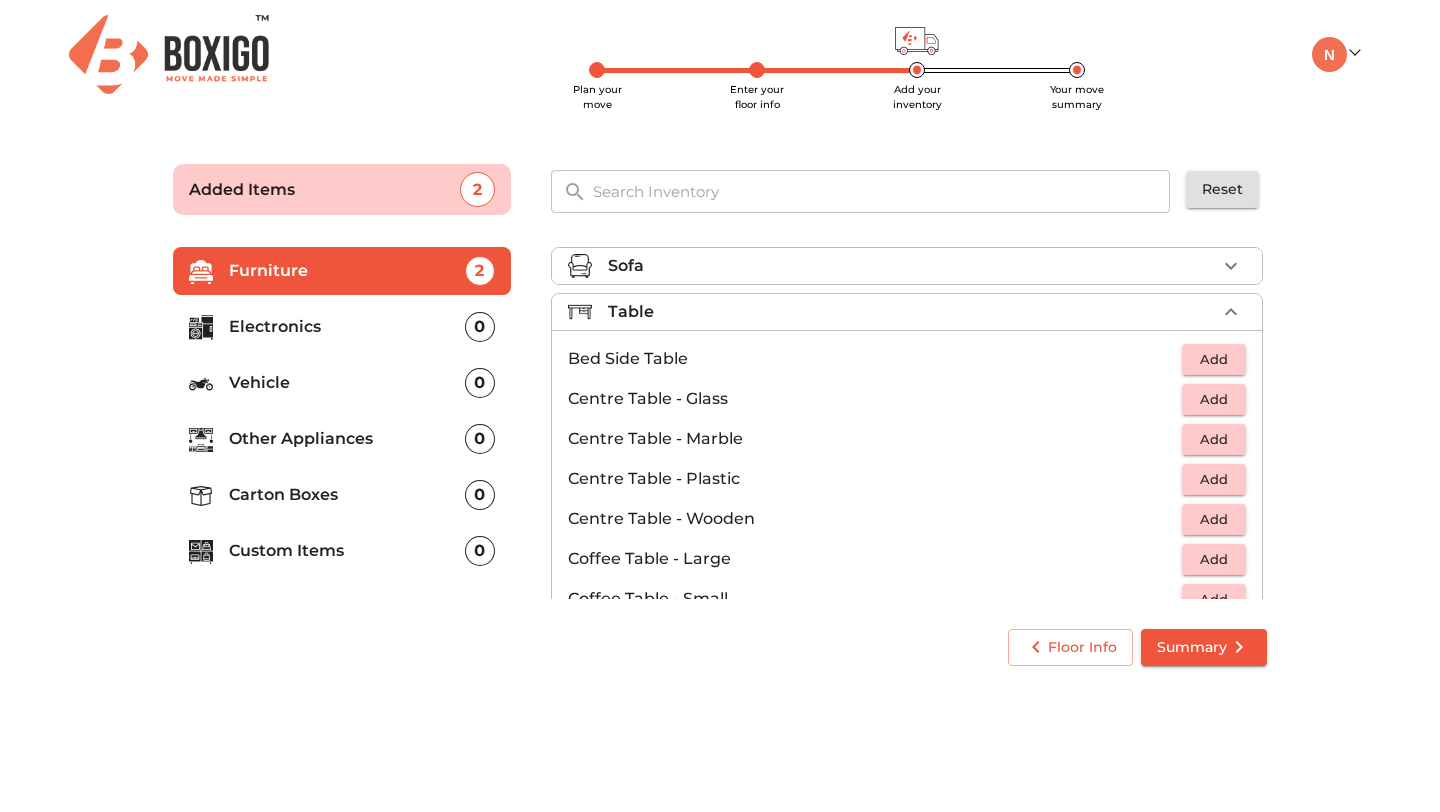 click on "Table" at bounding box center (912, 312) 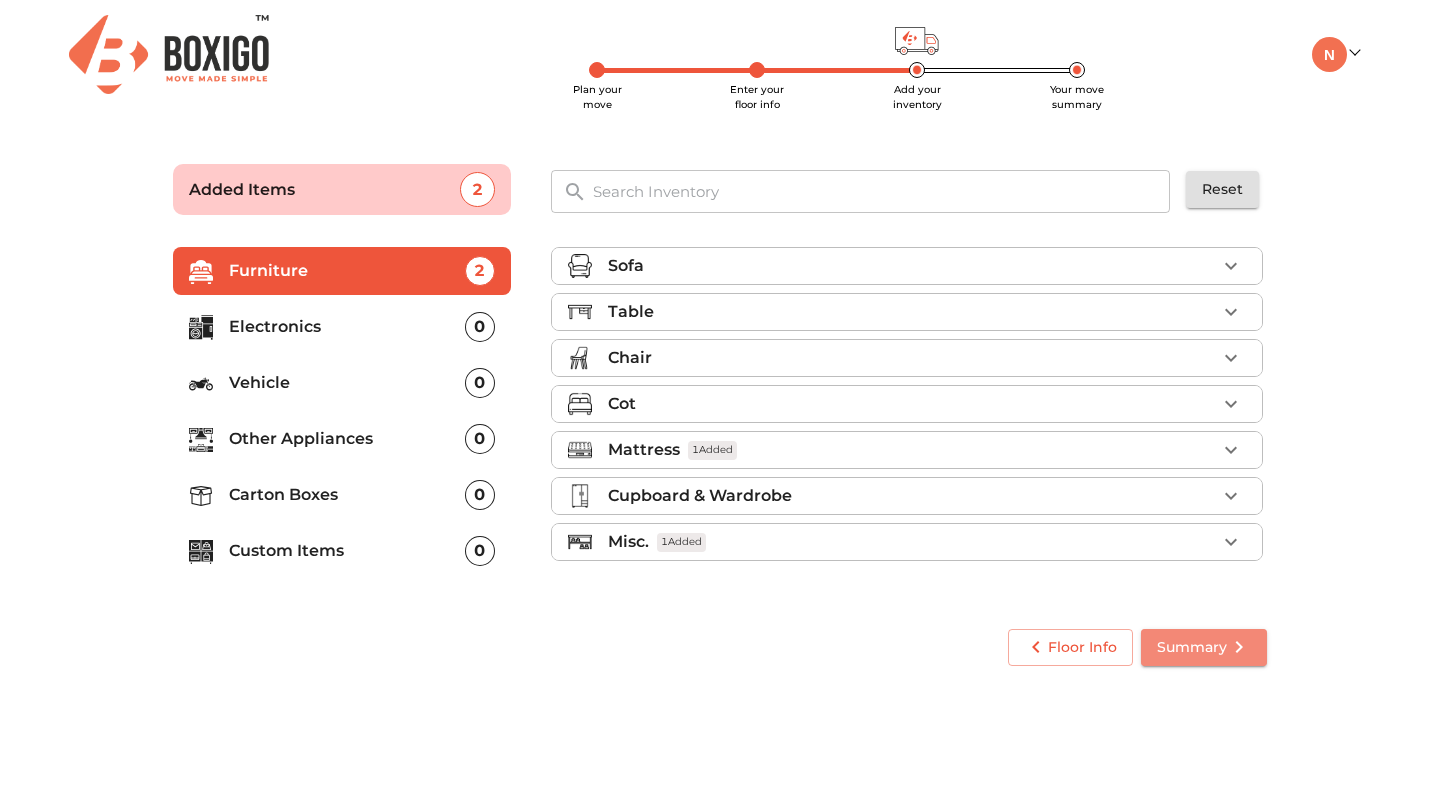 click on "Summary" at bounding box center (1204, 647) 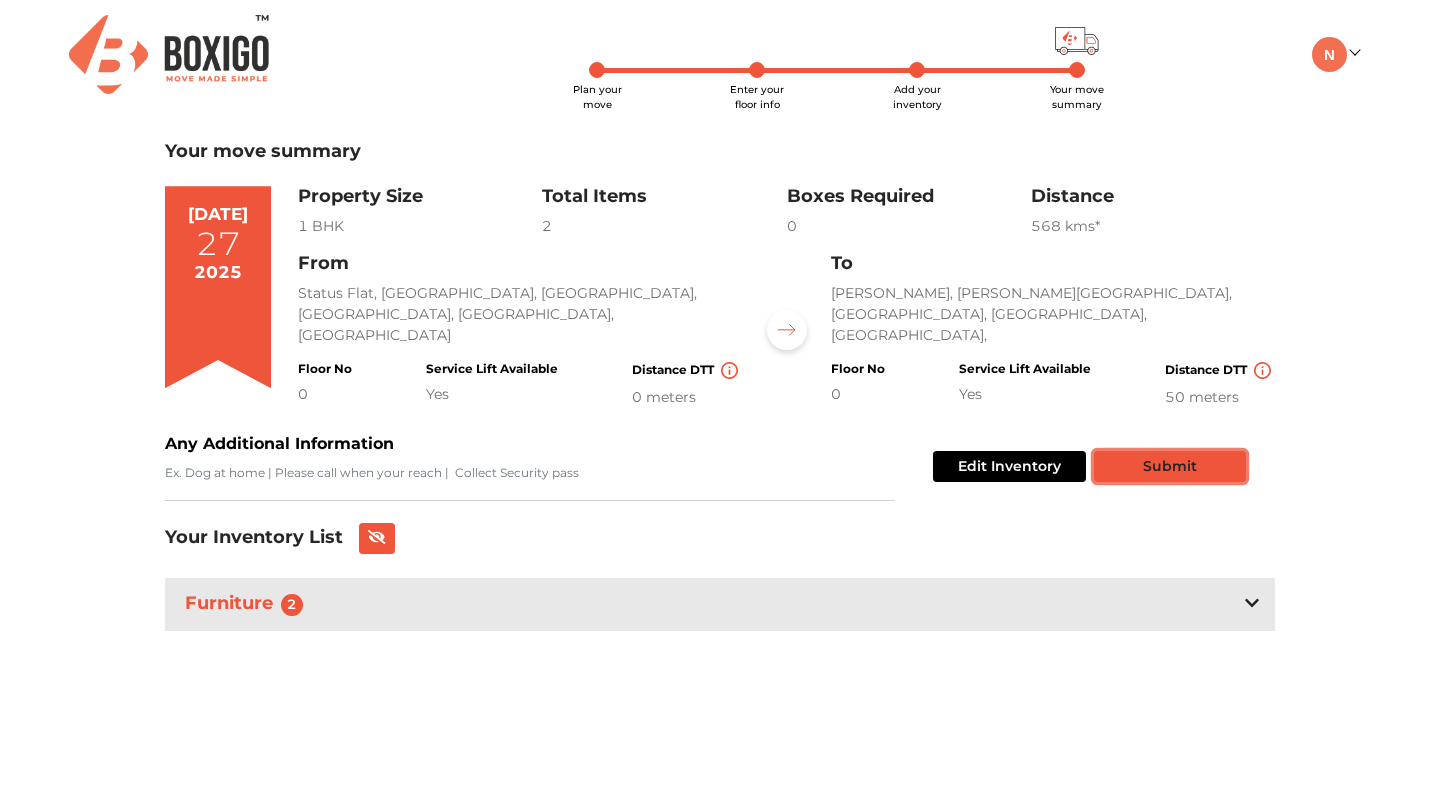 click on "Submit" at bounding box center [1170, 466] 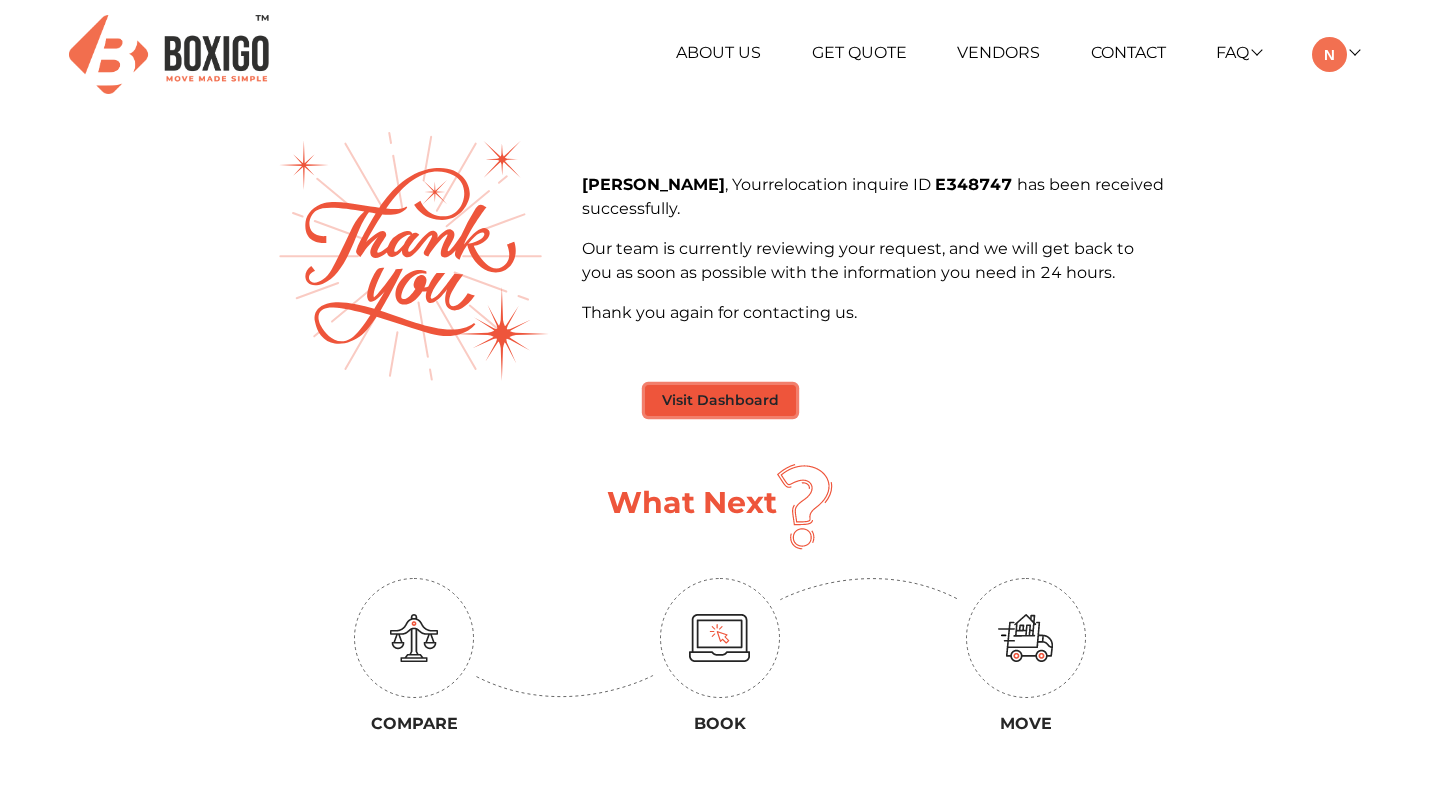 click on "Visit Dashboard" at bounding box center (720, 400) 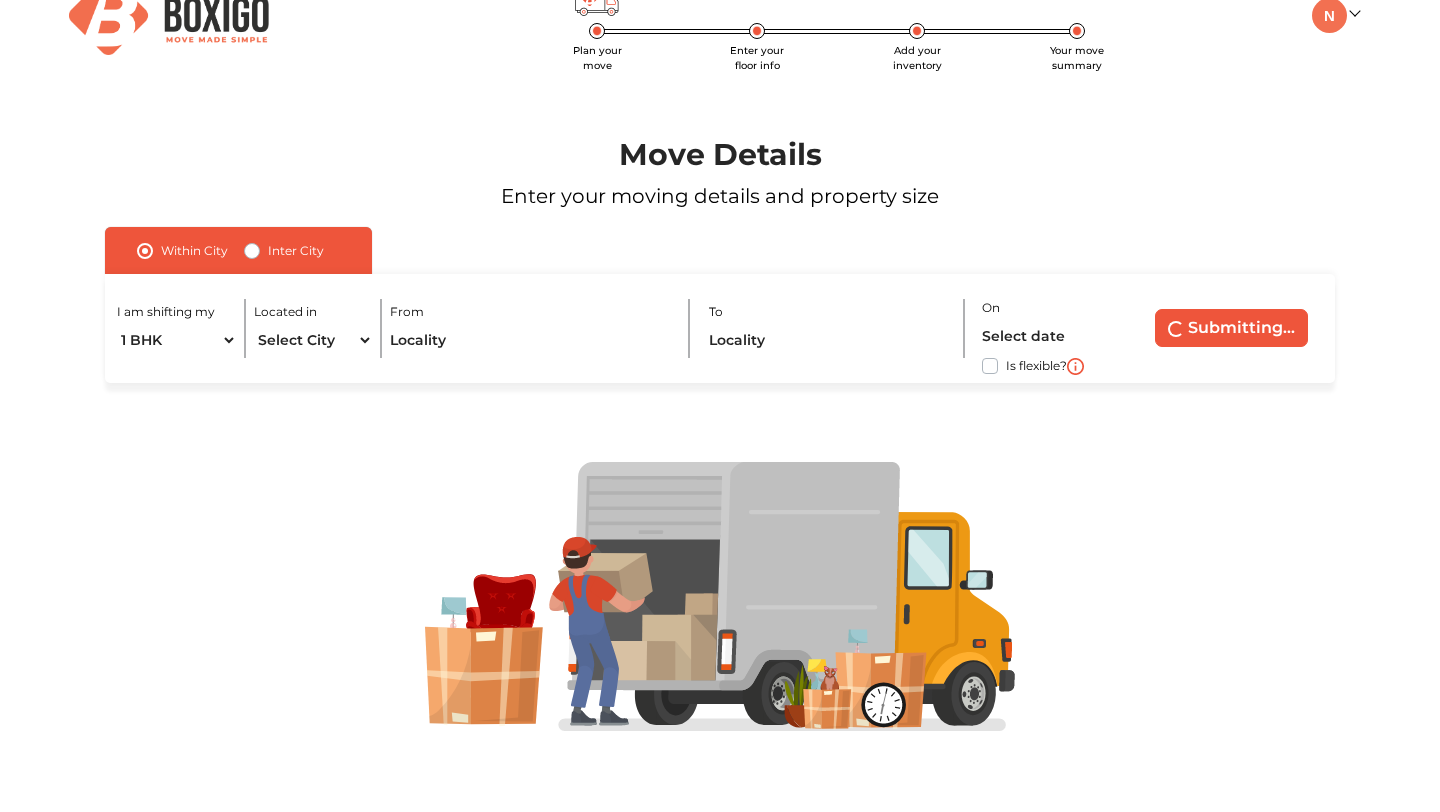 radio on "false" 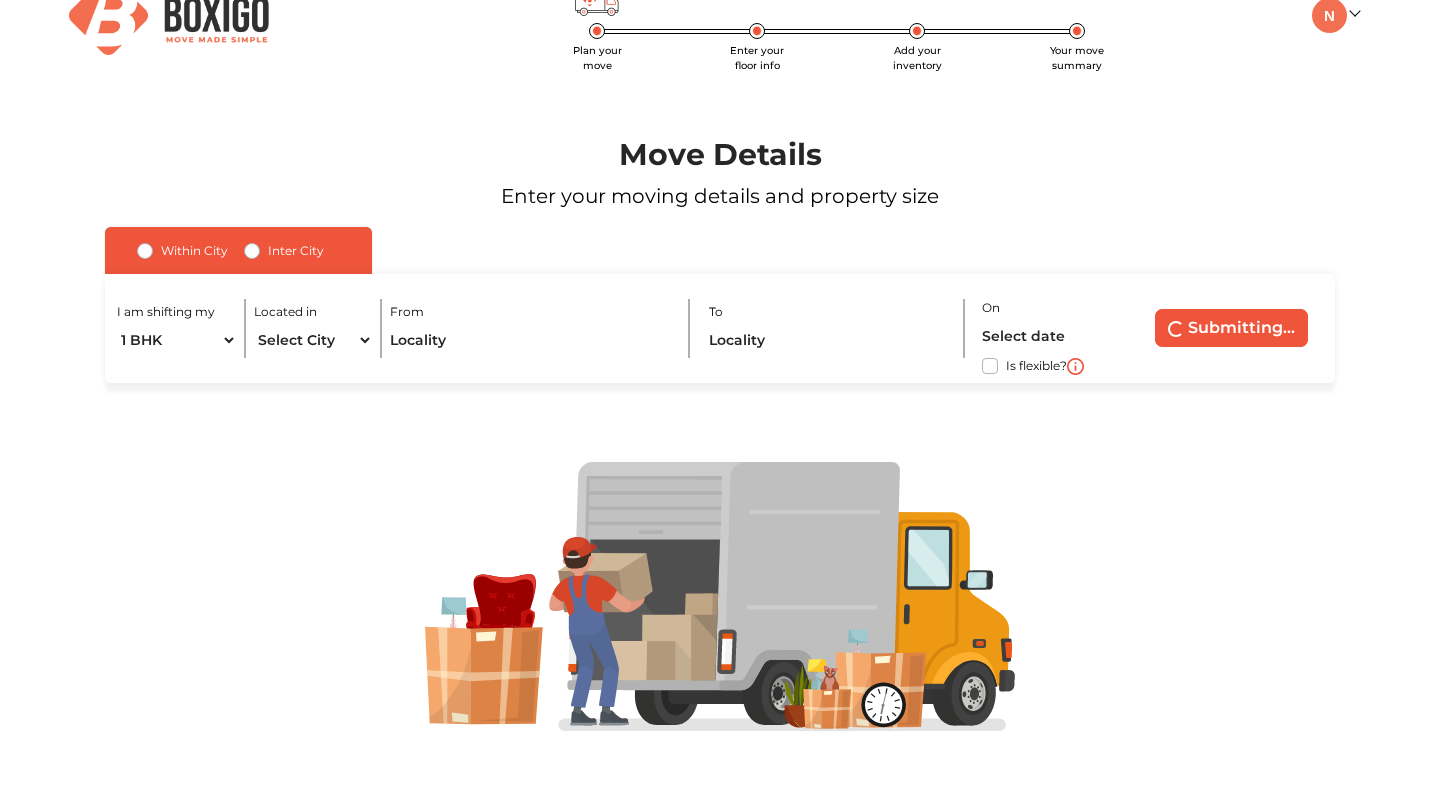 radio on "true" 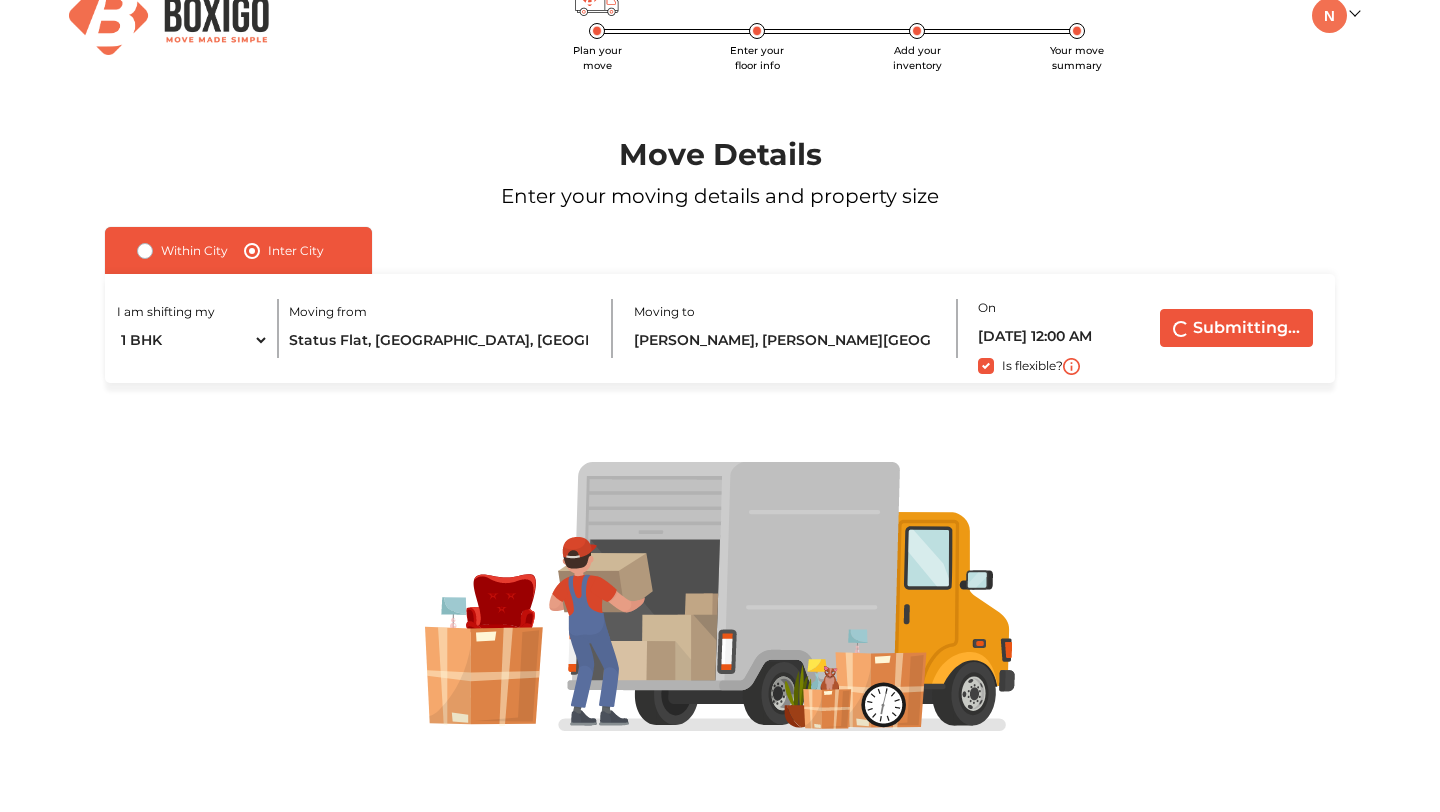 scroll, scrollTop: 137, scrollLeft: 0, axis: vertical 